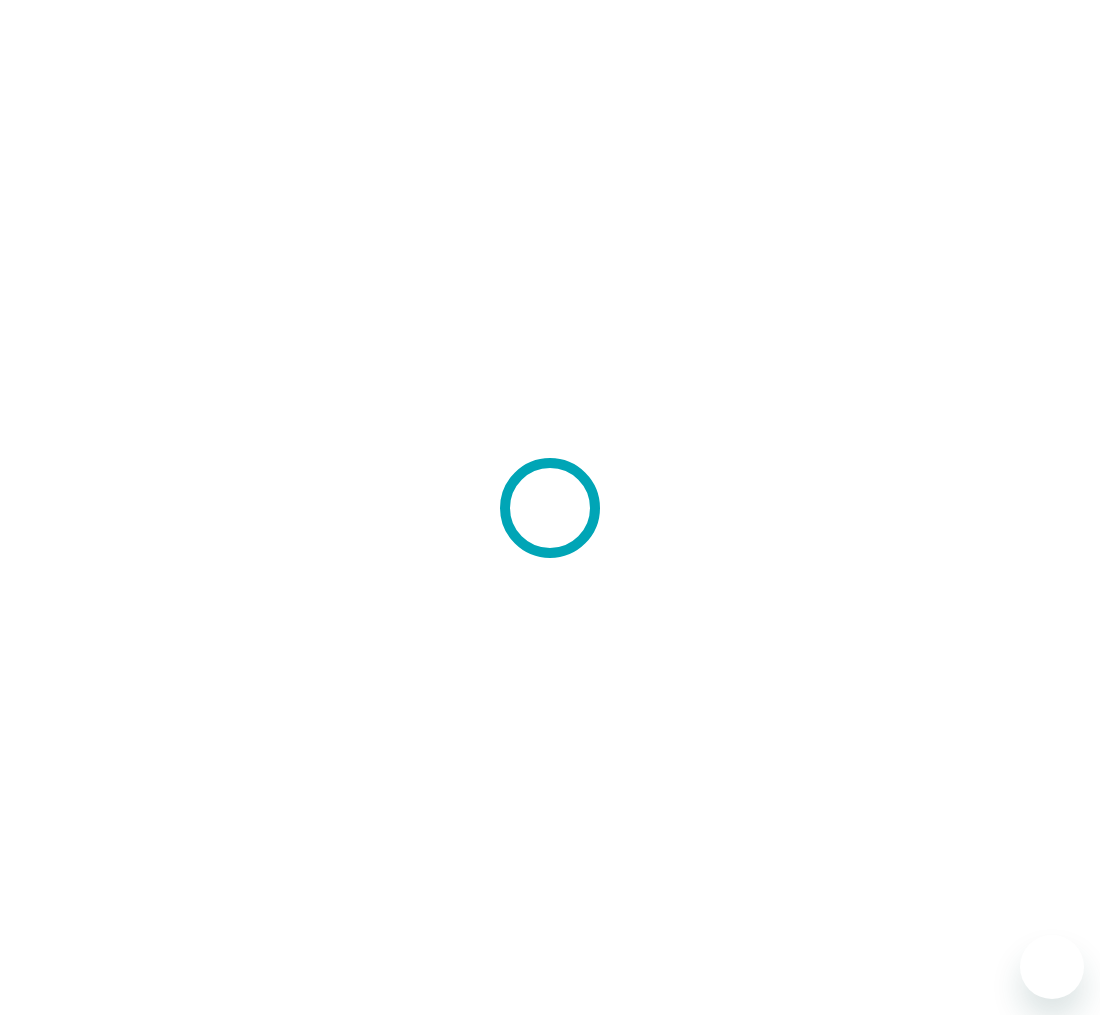 scroll, scrollTop: 0, scrollLeft: 0, axis: both 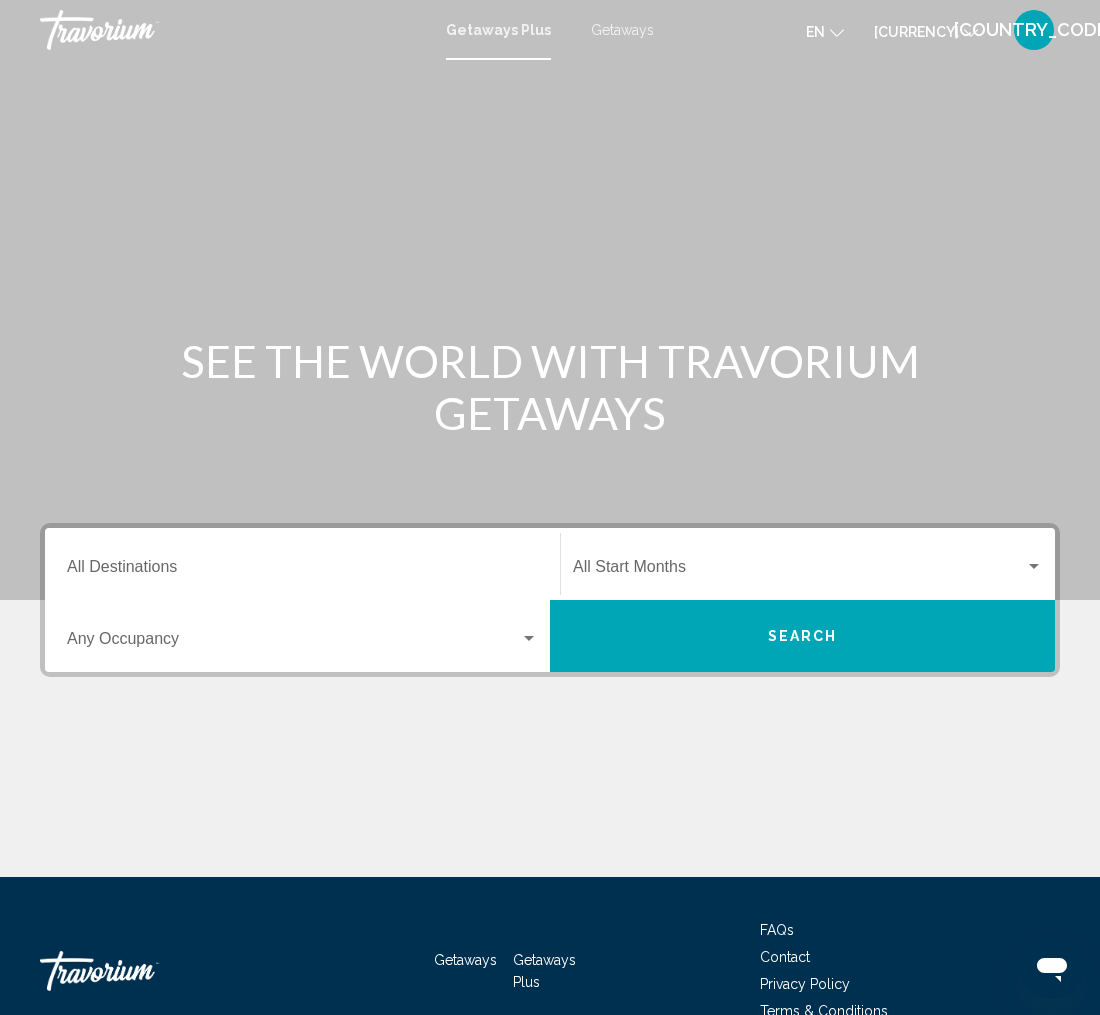 click on "Getaways" at bounding box center (622, 30) 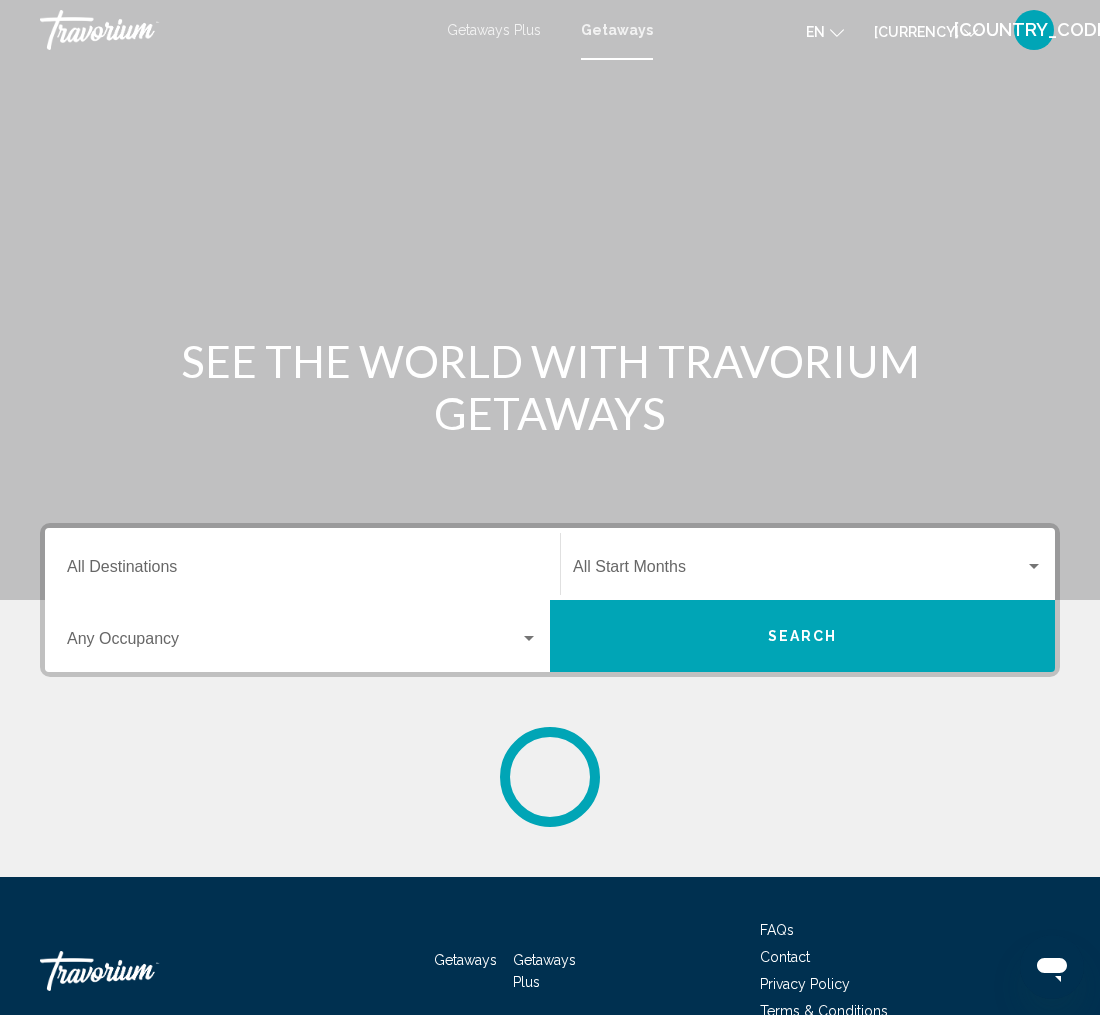 click on "Getaways Plus" at bounding box center (494, 30) 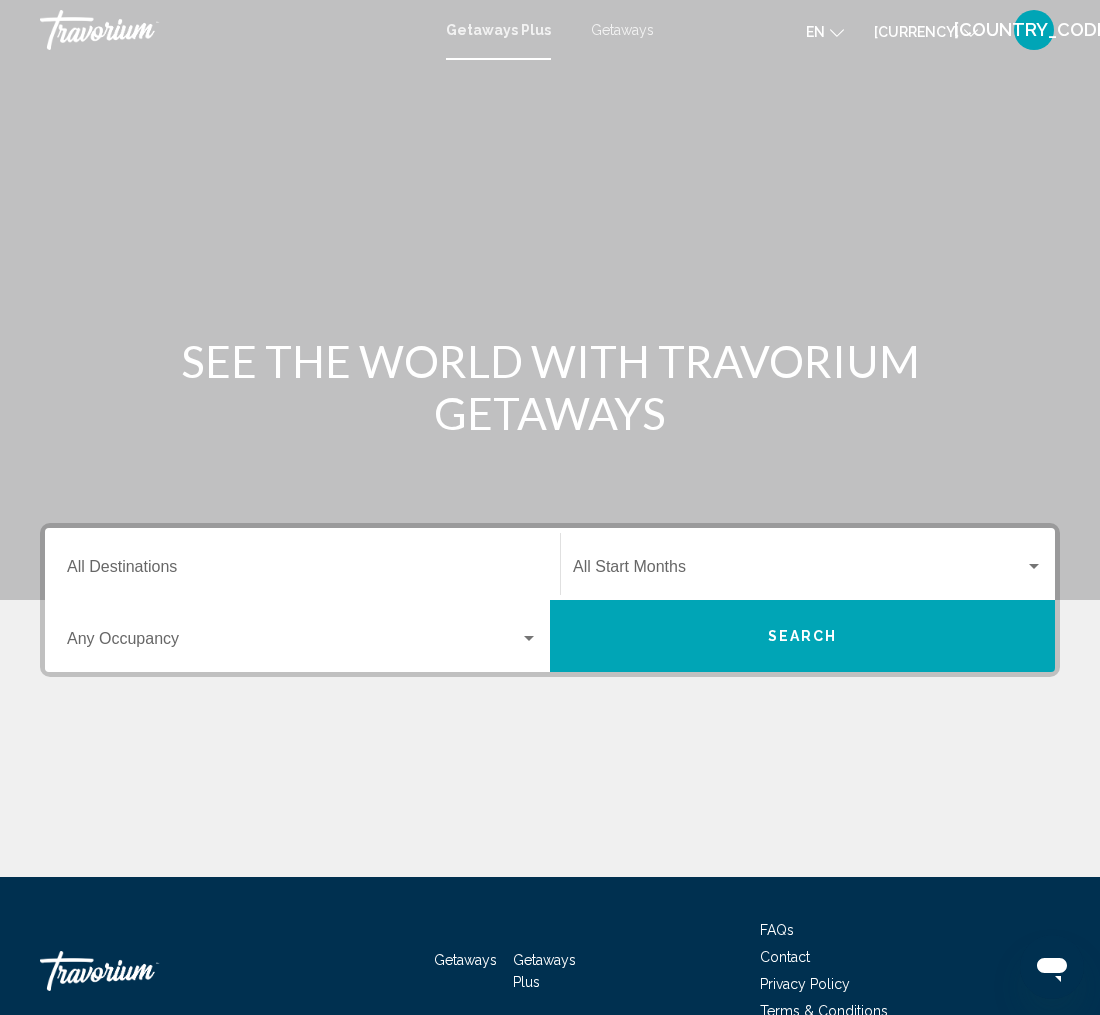 click on "Destination All Destinations" at bounding box center (302, 564) 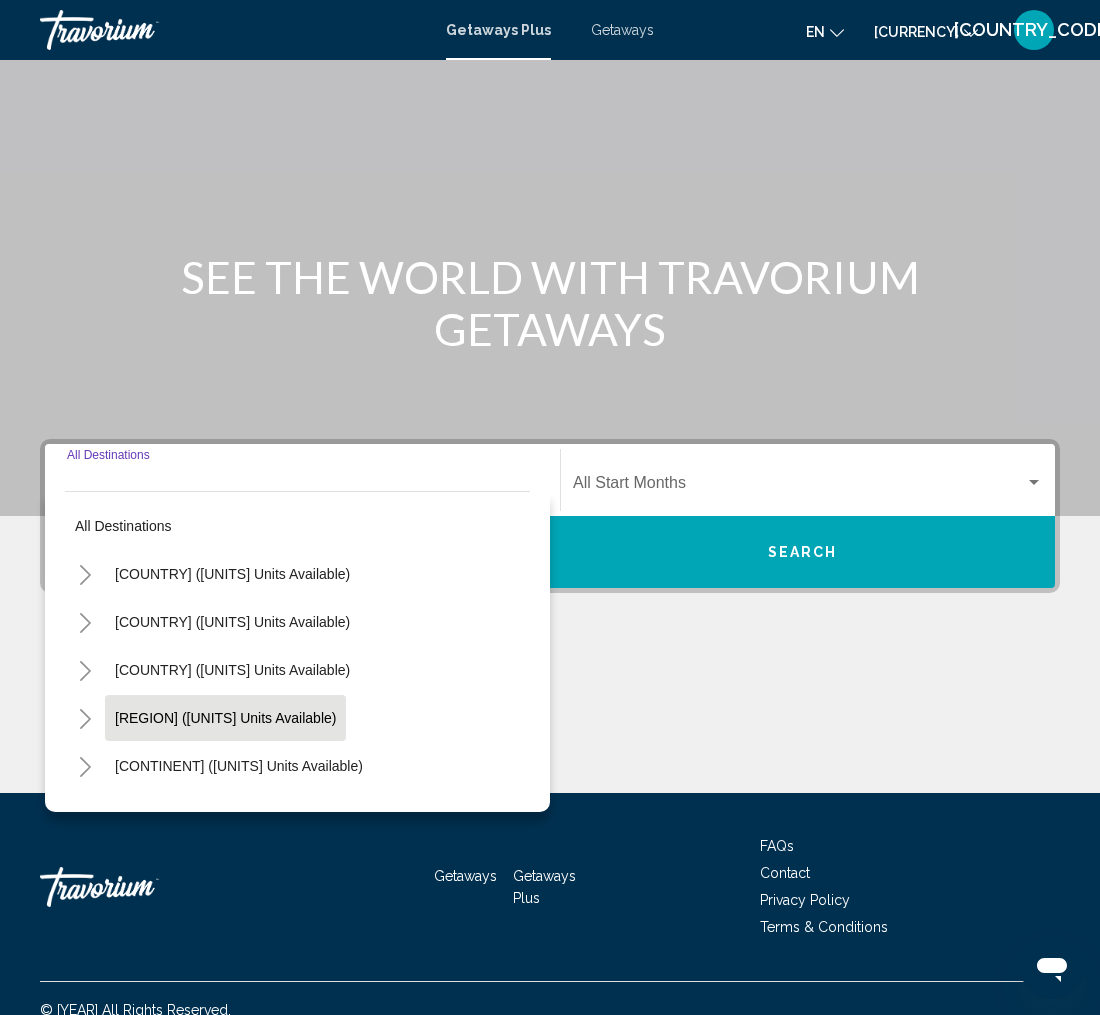 scroll, scrollTop: 107, scrollLeft: 0, axis: vertical 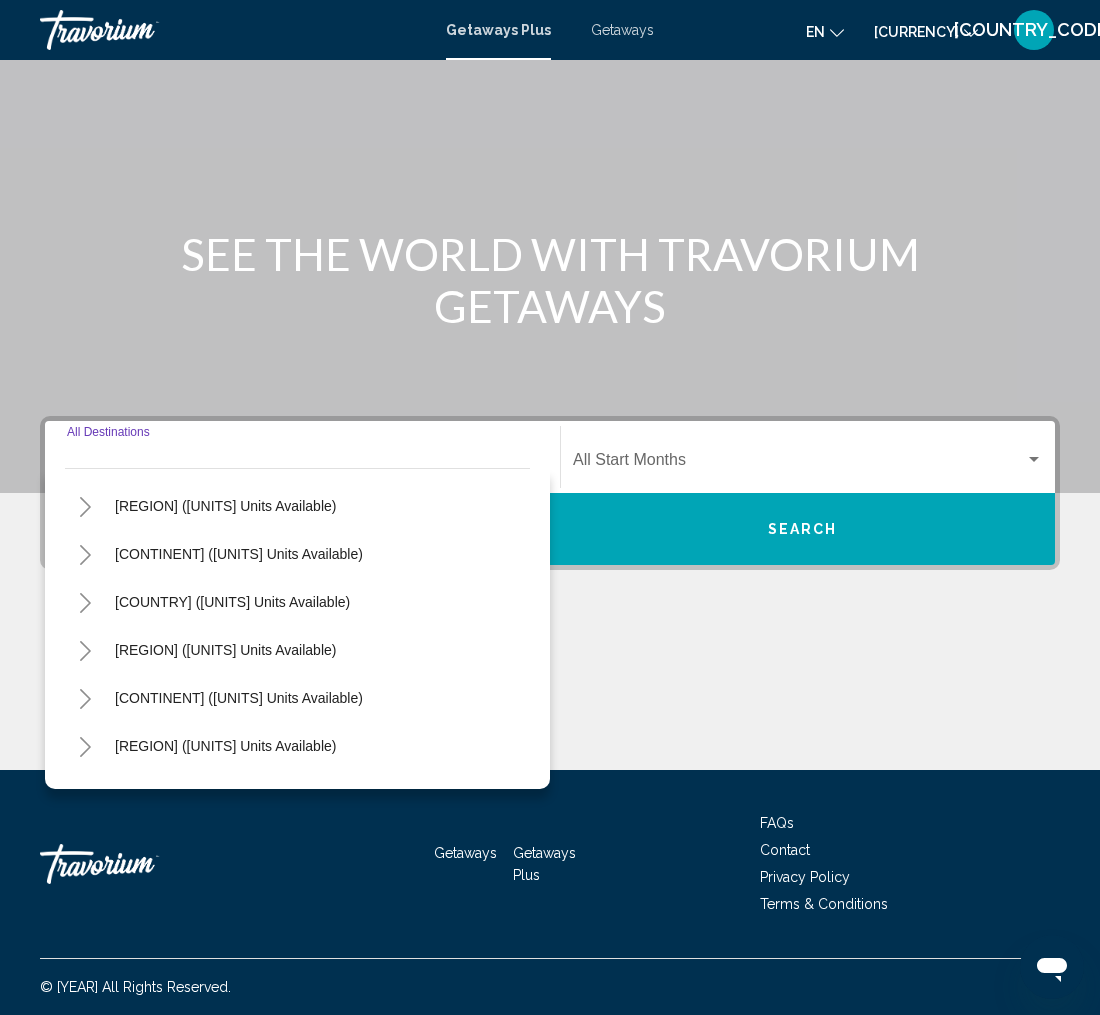 click at bounding box center [85, 651] 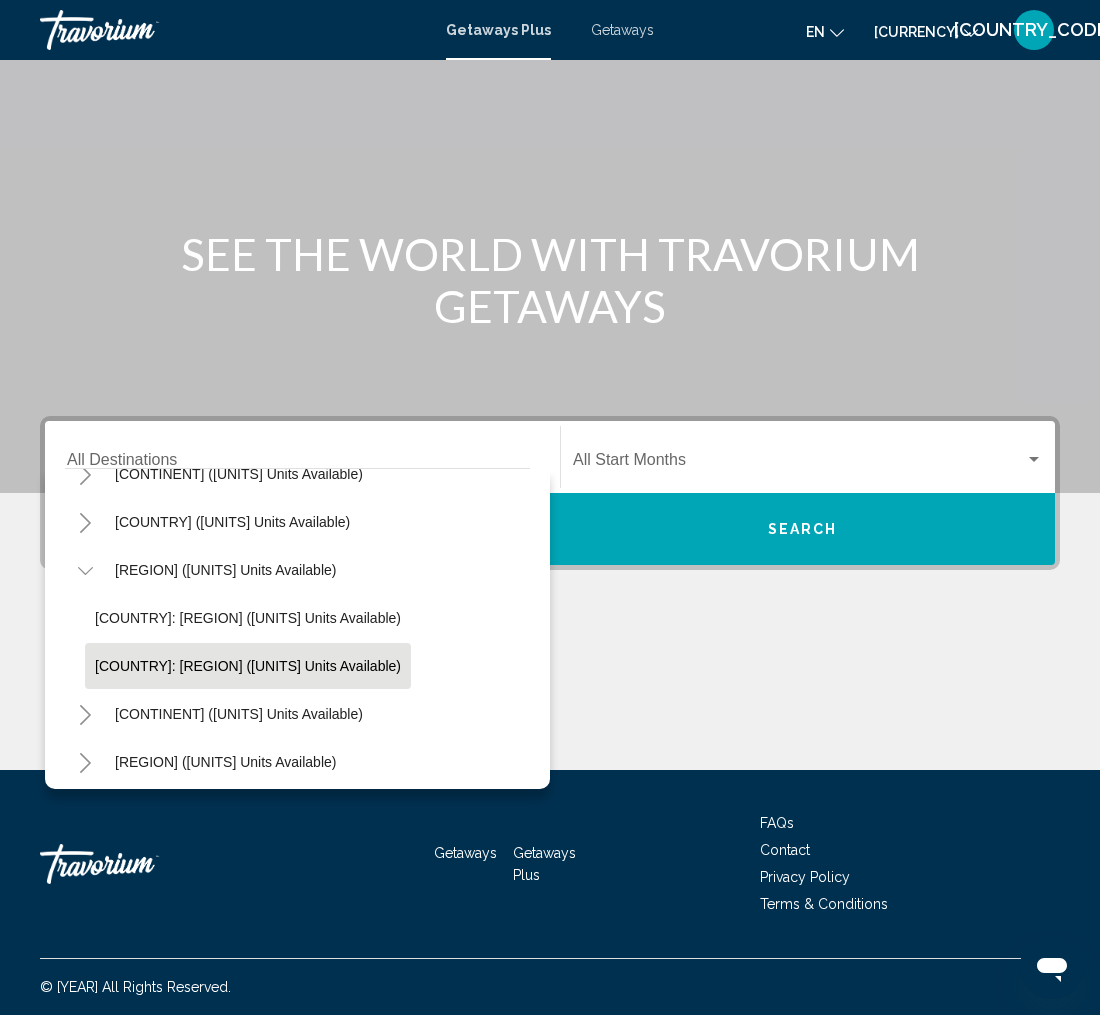 scroll, scrollTop: 271, scrollLeft: 0, axis: vertical 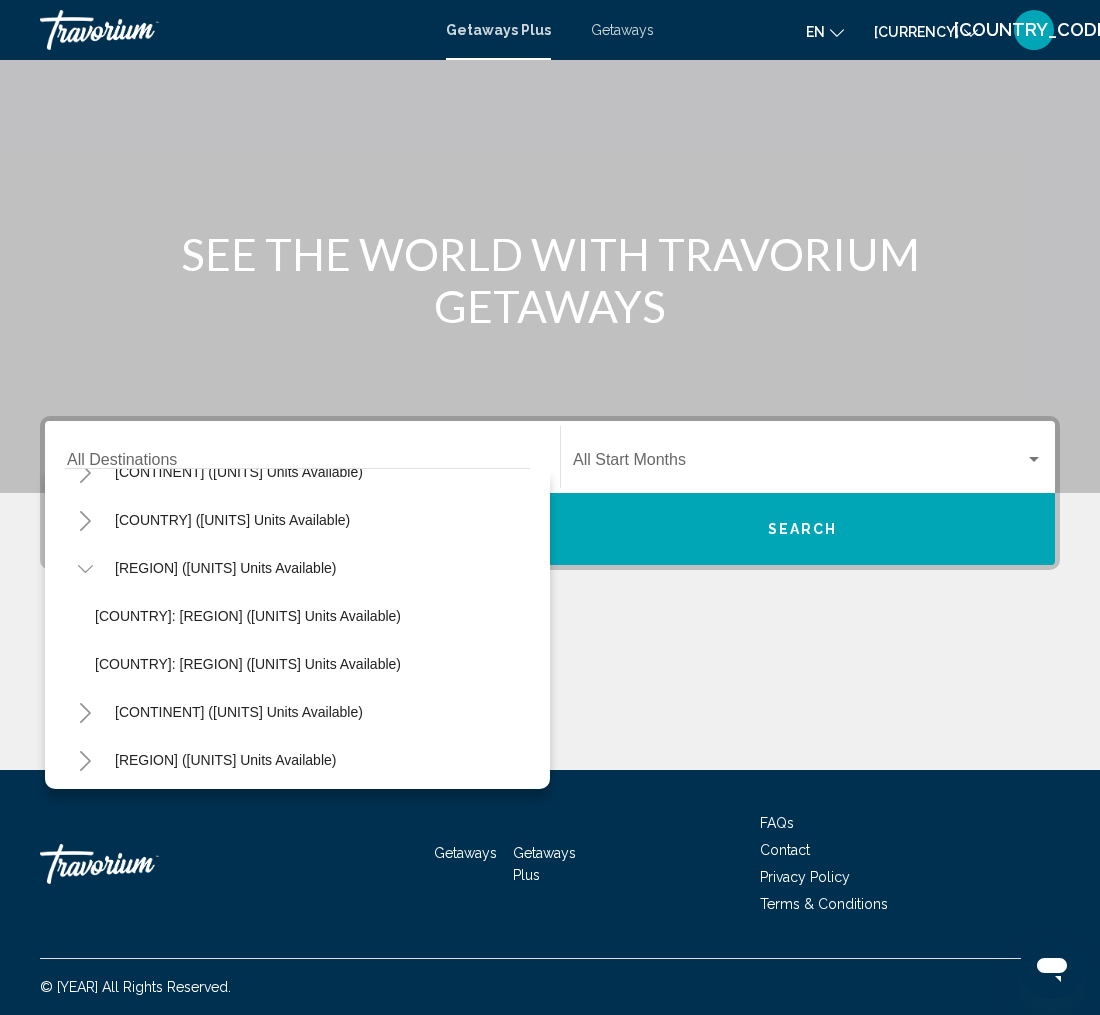 click on "[COUNTRY]: [REGION] ([UNITS] units available)" at bounding box center [248, 616] 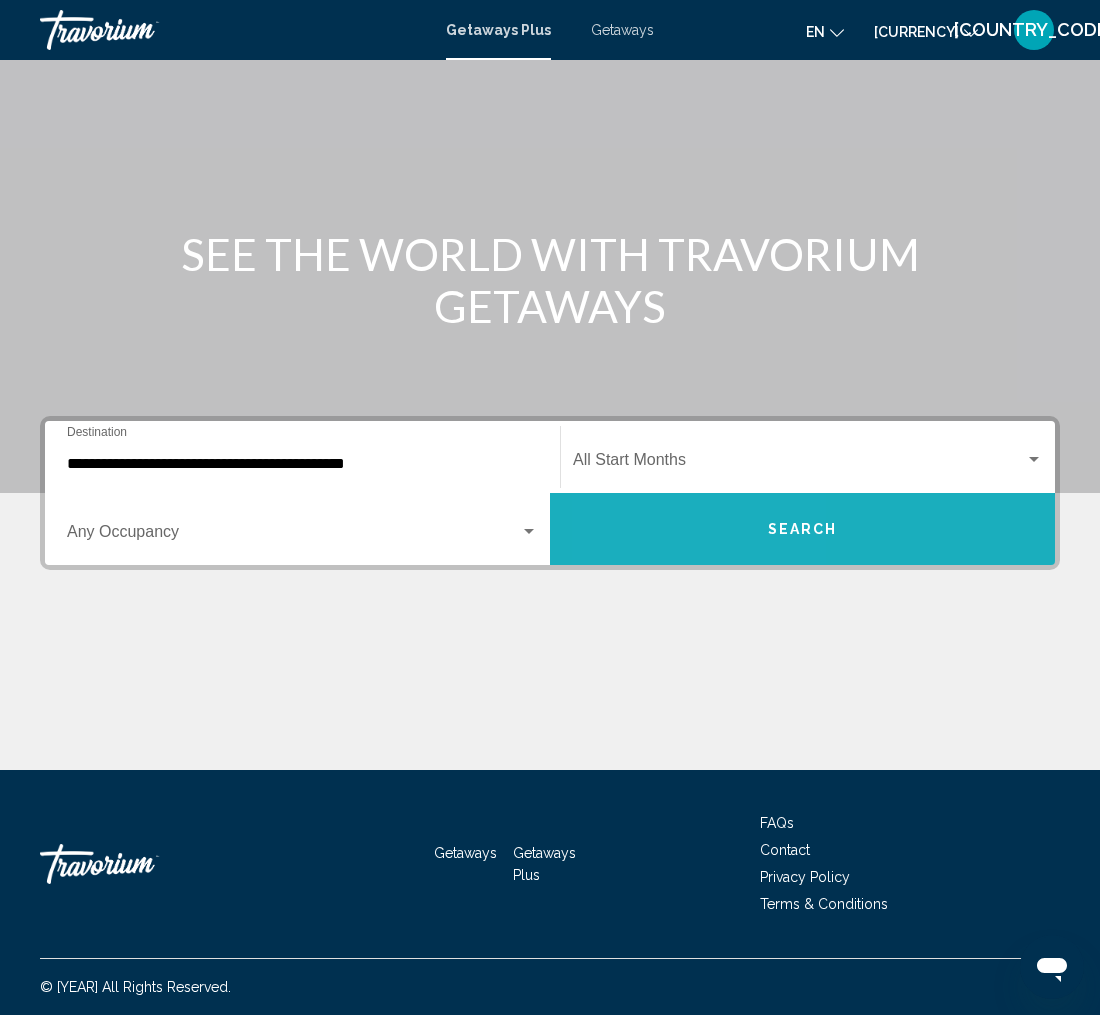 click on "Search" at bounding box center [802, 529] 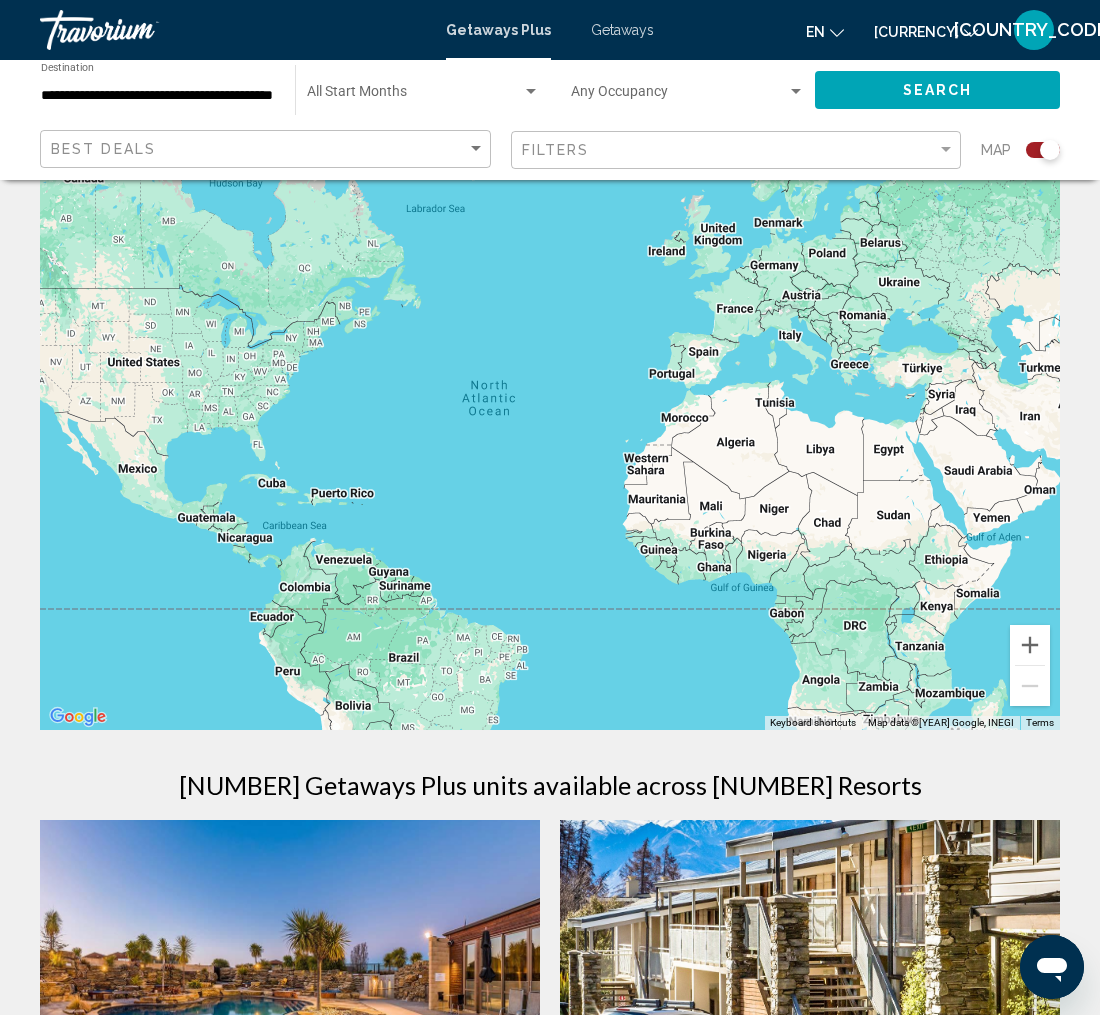 scroll, scrollTop: 89, scrollLeft: 0, axis: vertical 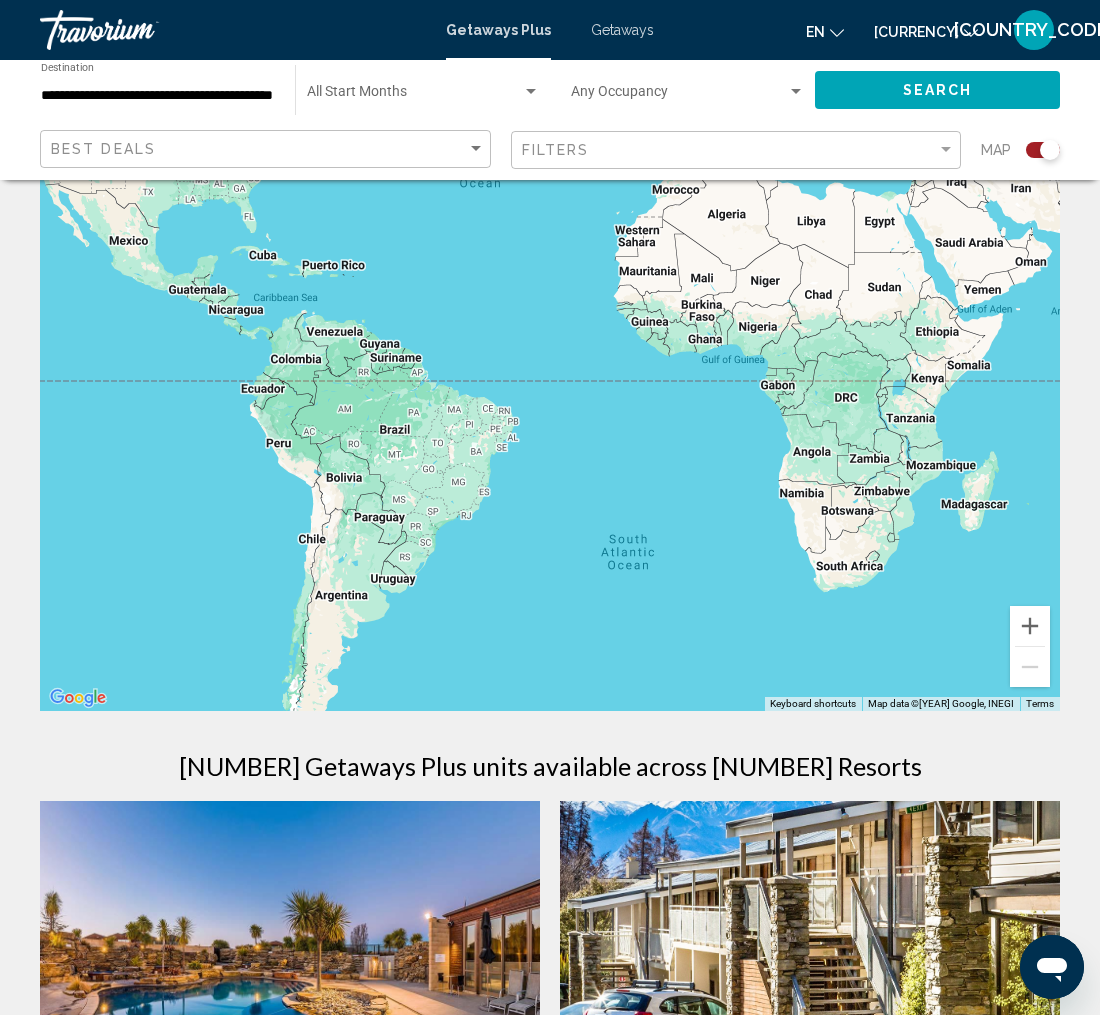drag, startPoint x: 955, startPoint y: 533, endPoint x: 898, endPoint y: 341, distance: 200.2823 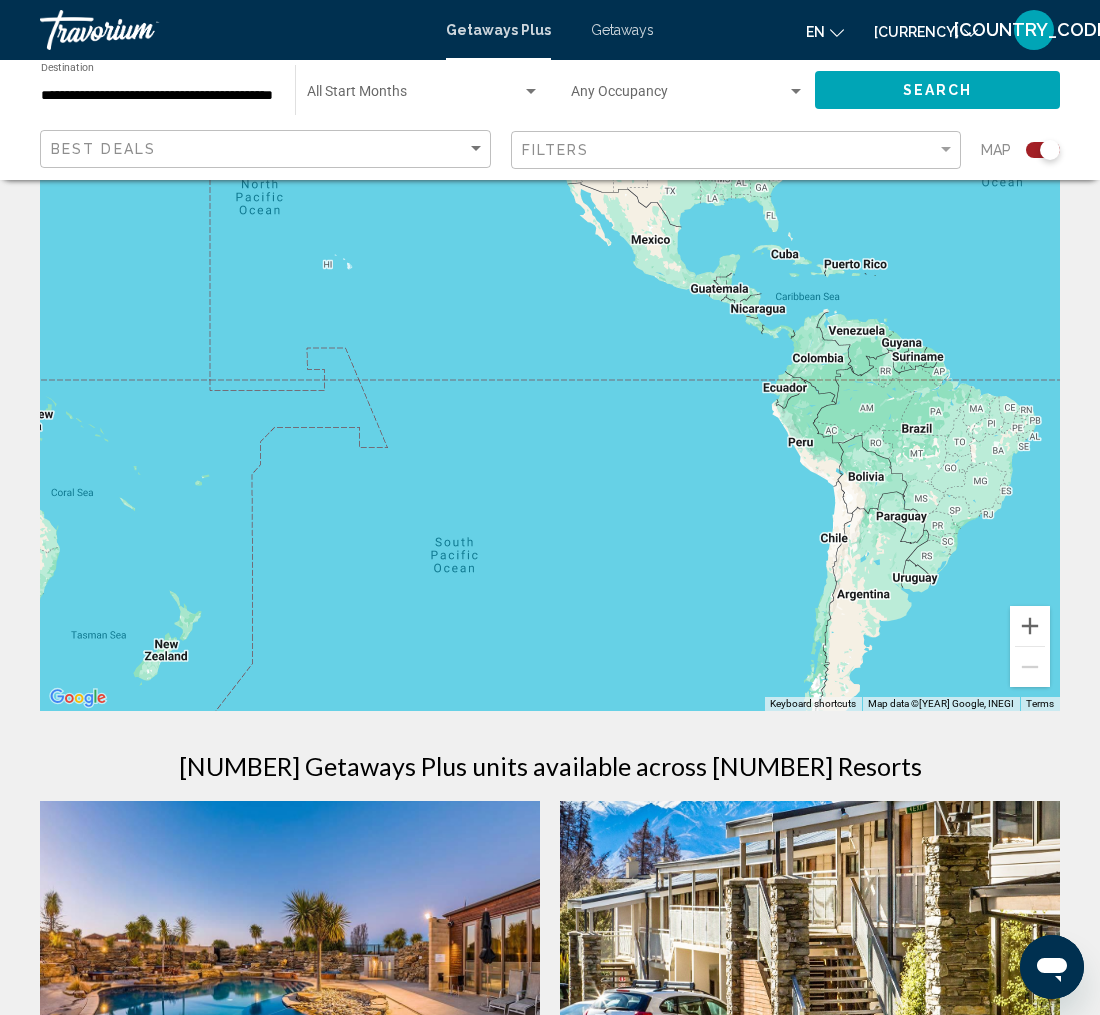 drag, startPoint x: 498, startPoint y: 394, endPoint x: 958, endPoint y: 386, distance: 460.06955 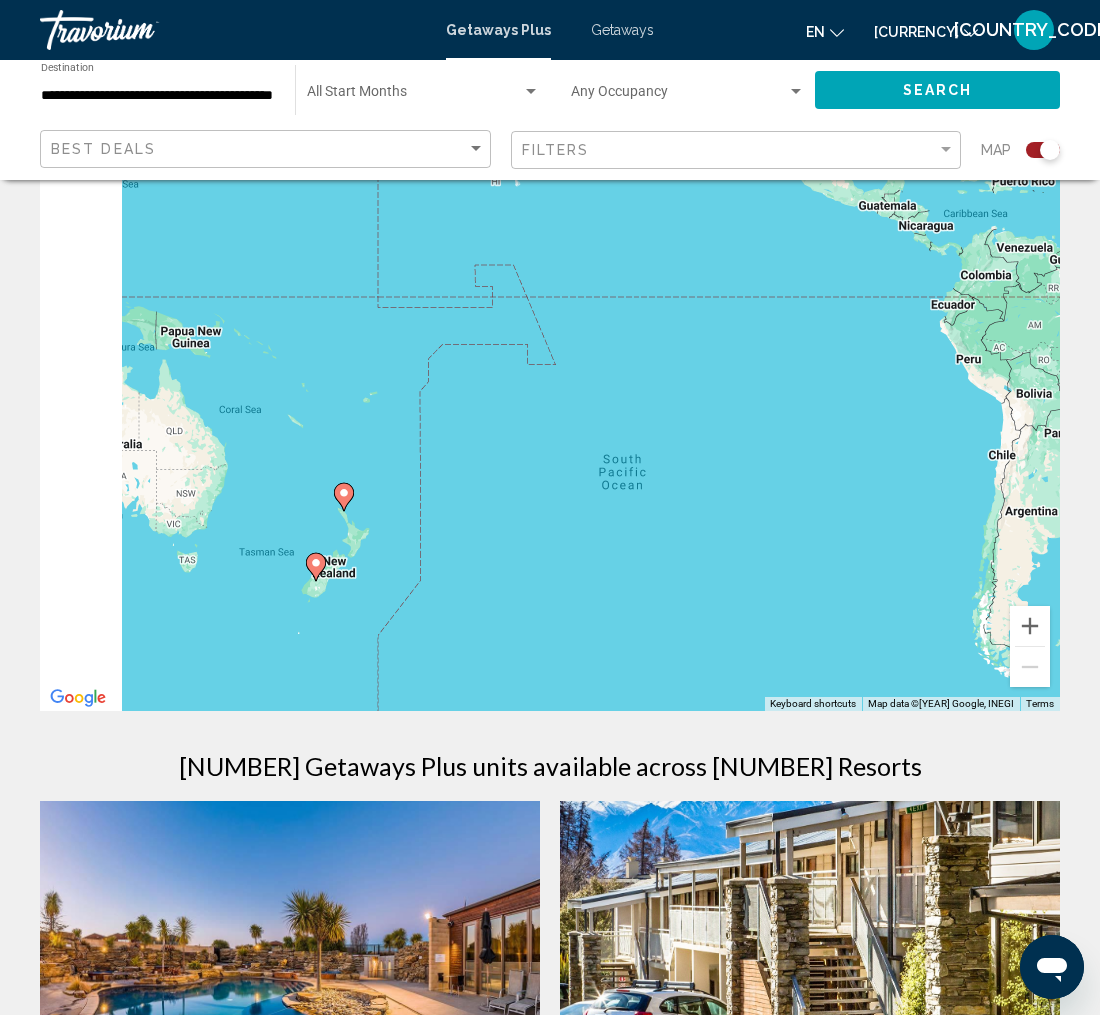 drag, startPoint x: 696, startPoint y: 450, endPoint x: 864, endPoint y: 363, distance: 189.19038 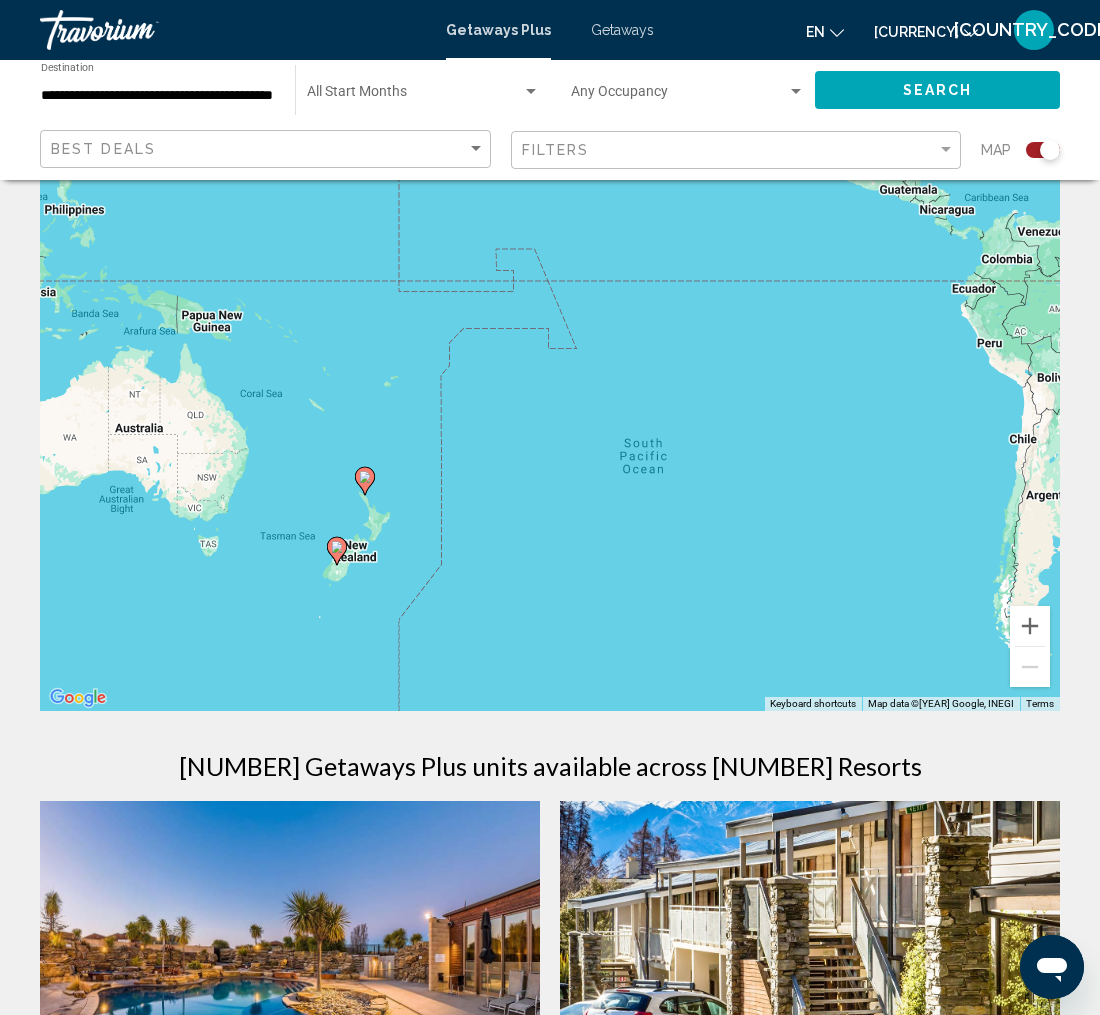 click at bounding box center [337, 551] 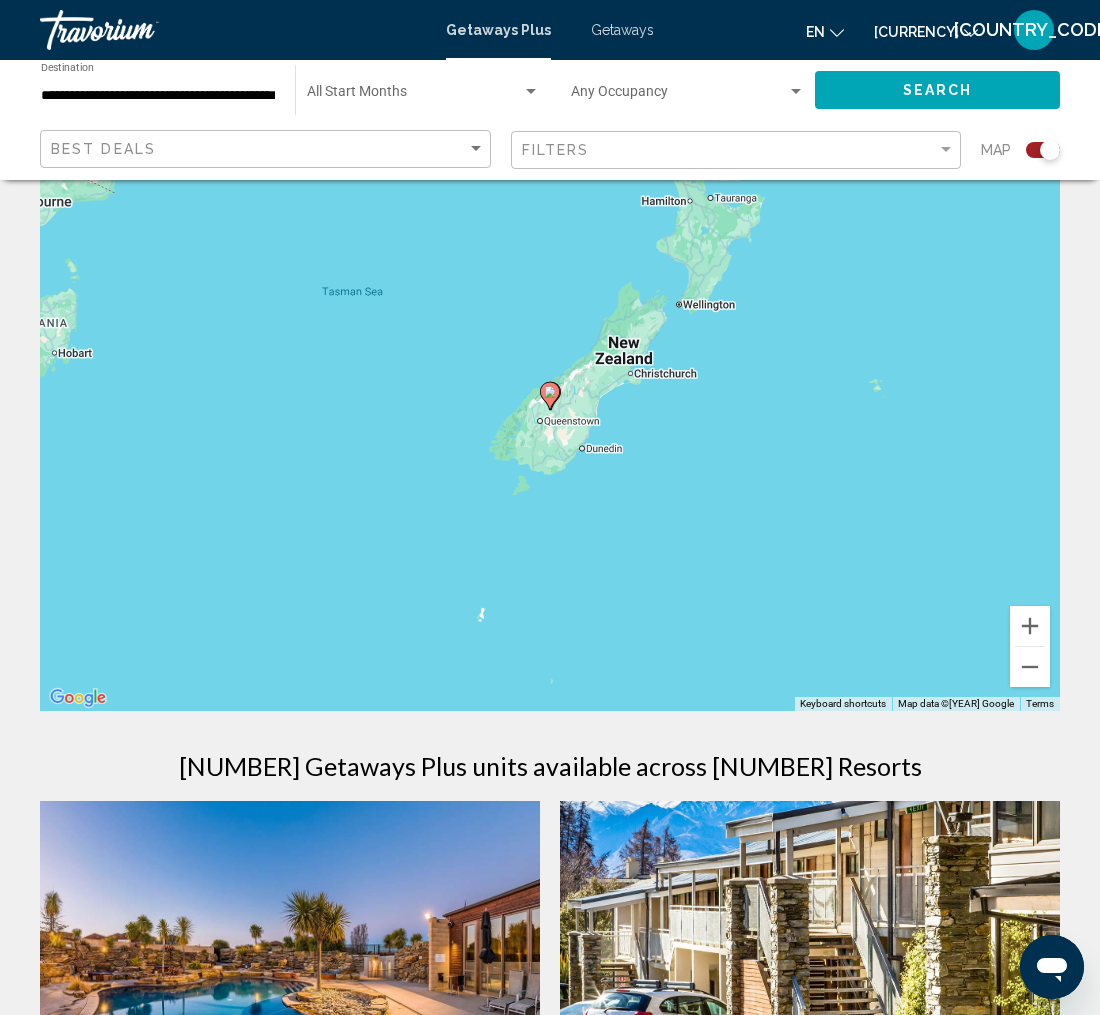click at bounding box center (551, 392) 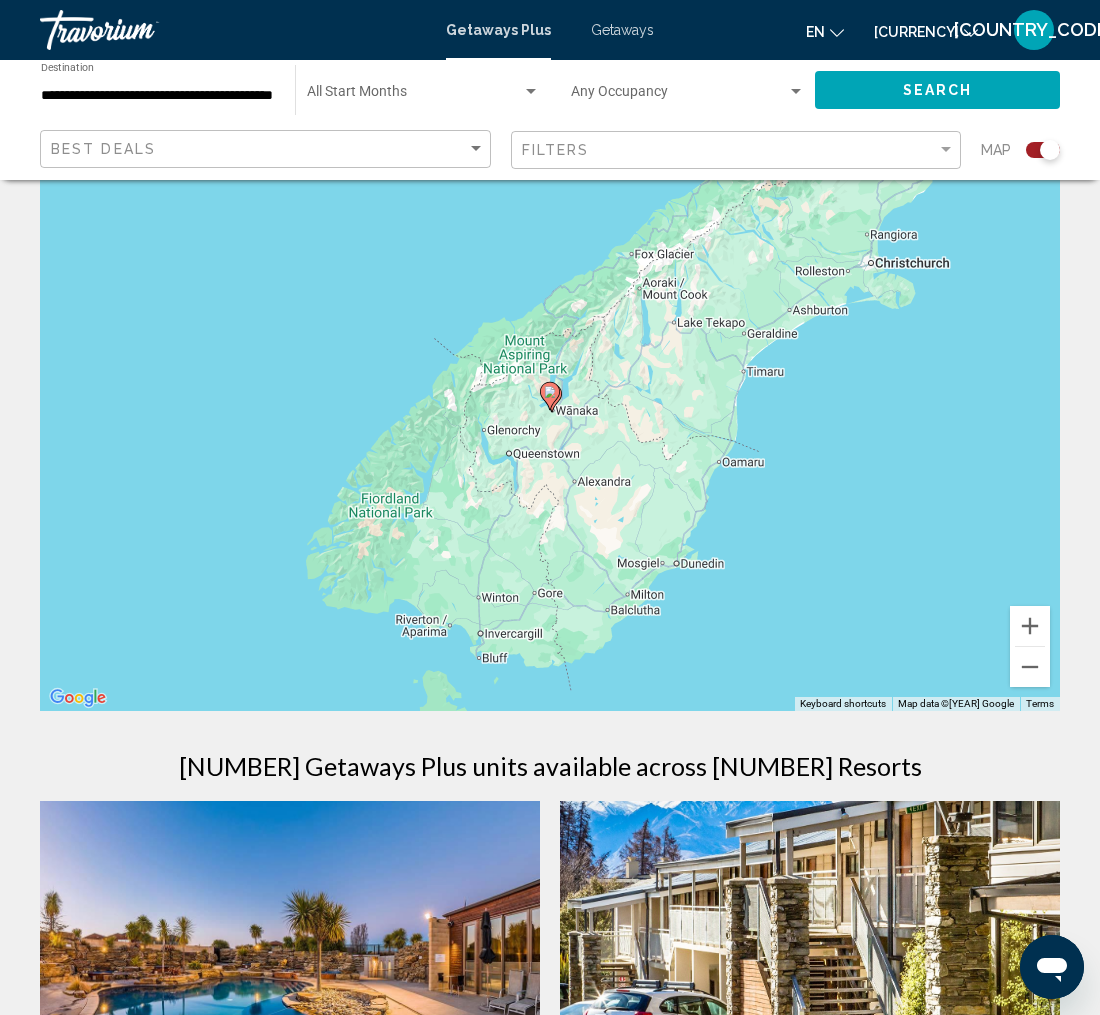 click at bounding box center (552, 398) 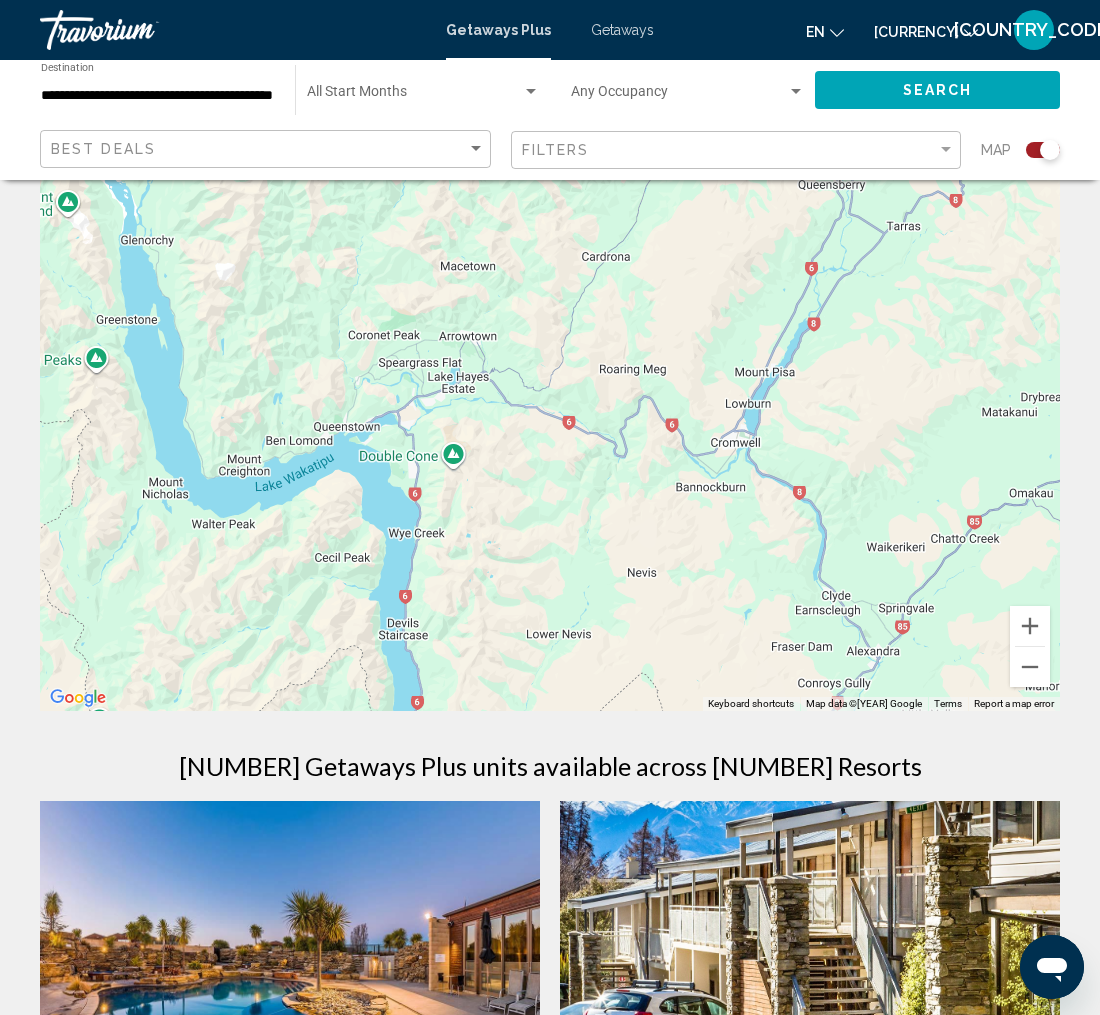 drag, startPoint x: 489, startPoint y: 549, endPoint x: 614, endPoint y: 221, distance: 351.01138 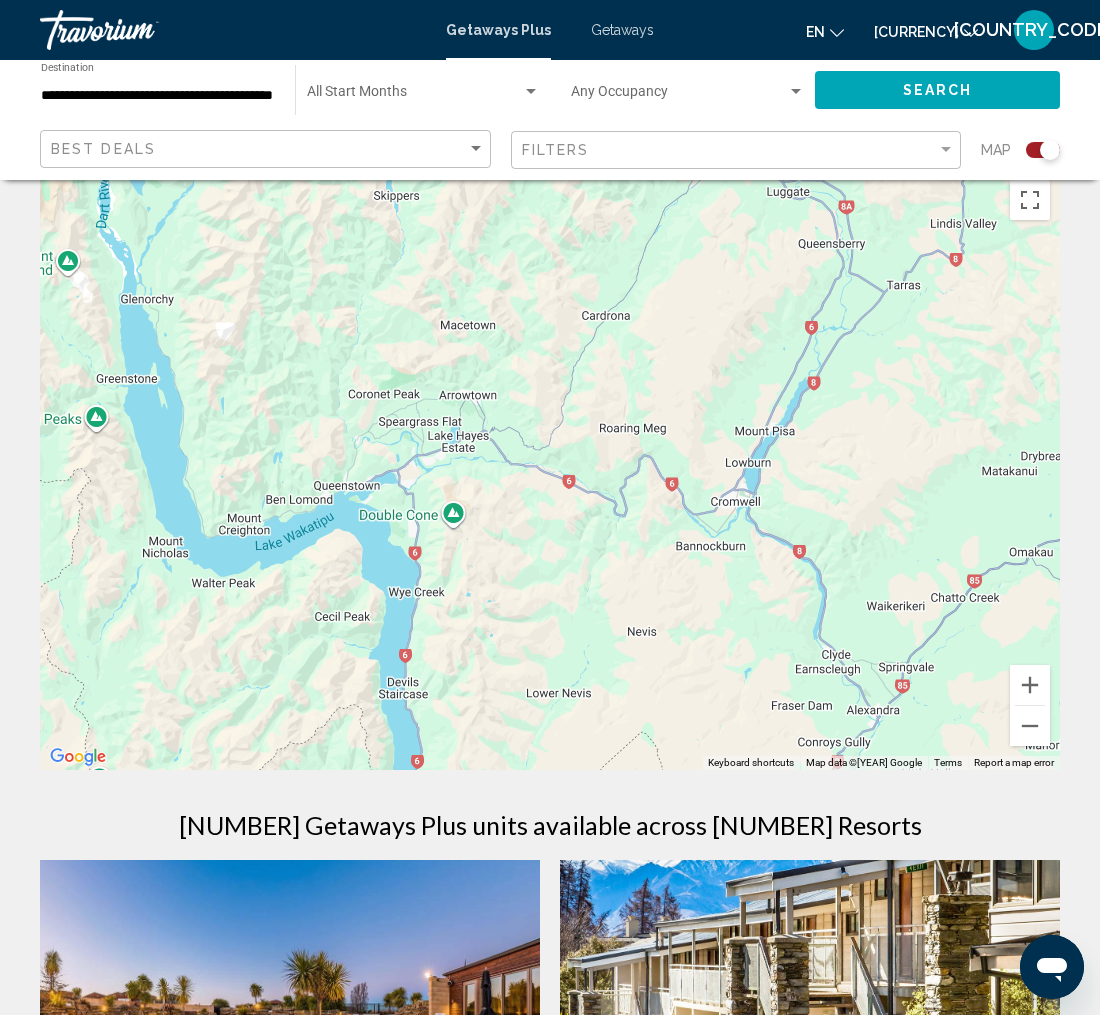 scroll, scrollTop: 0, scrollLeft: 0, axis: both 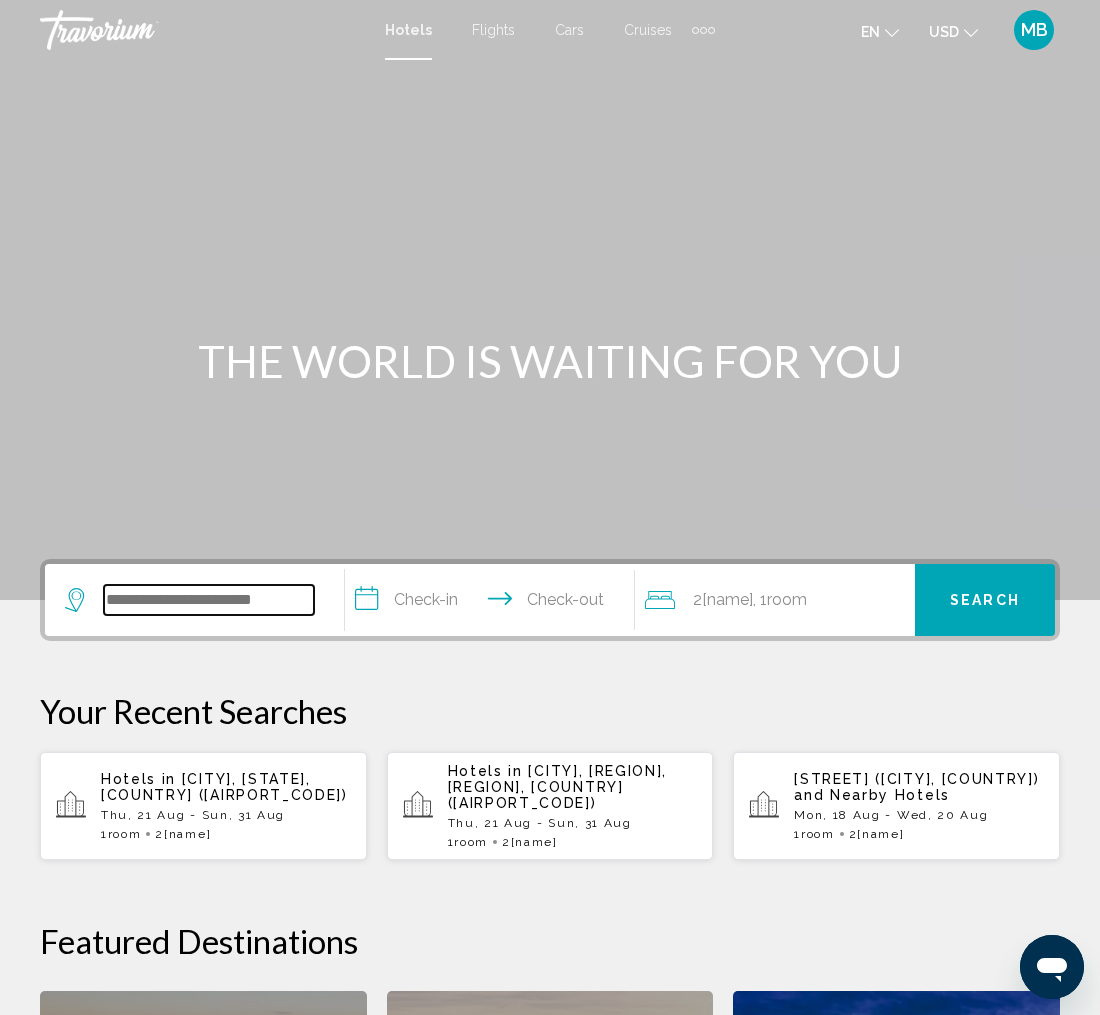 click at bounding box center [209, 600] 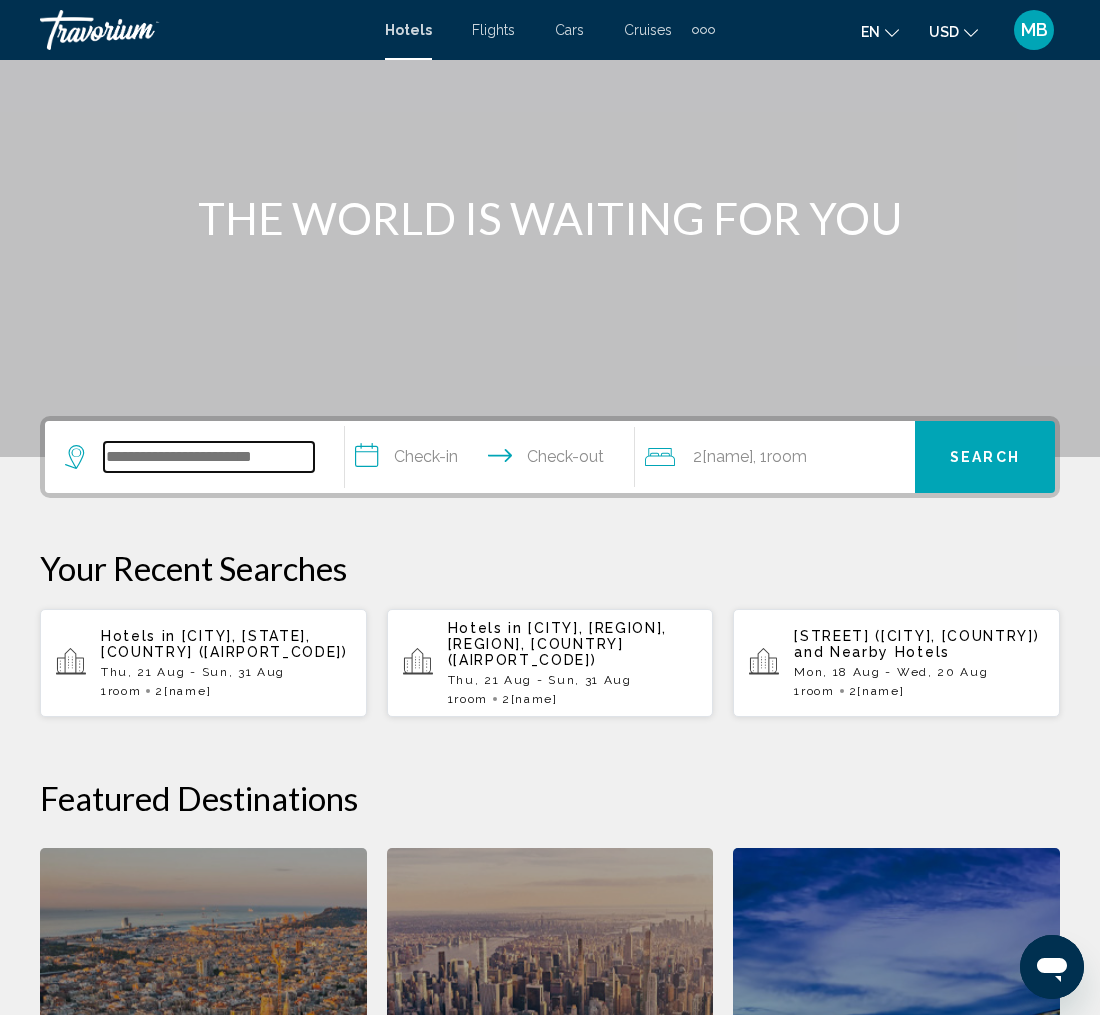 scroll, scrollTop: 281, scrollLeft: 0, axis: vertical 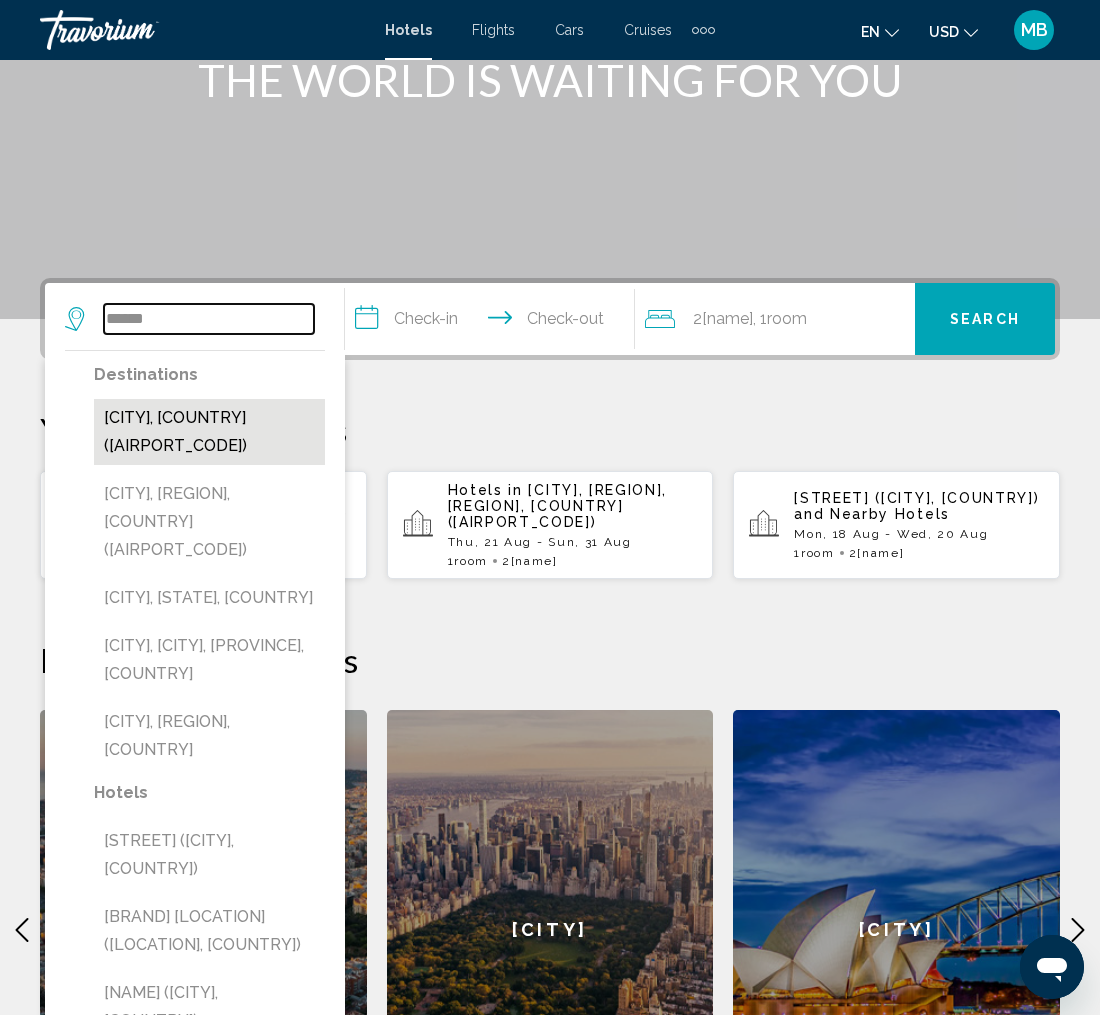 type on "******" 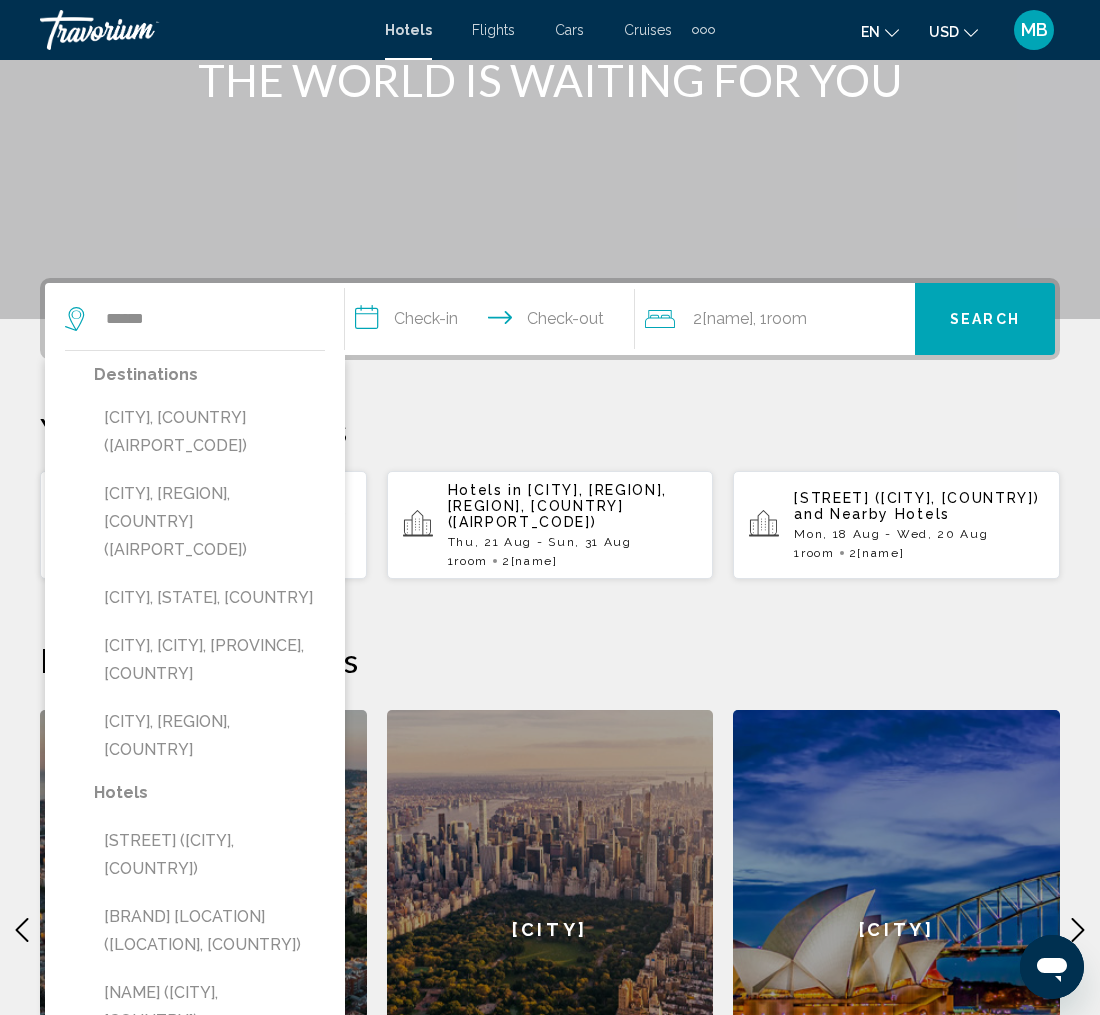 drag, startPoint x: 208, startPoint y: 428, endPoint x: 284, endPoint y: 386, distance: 86.833176 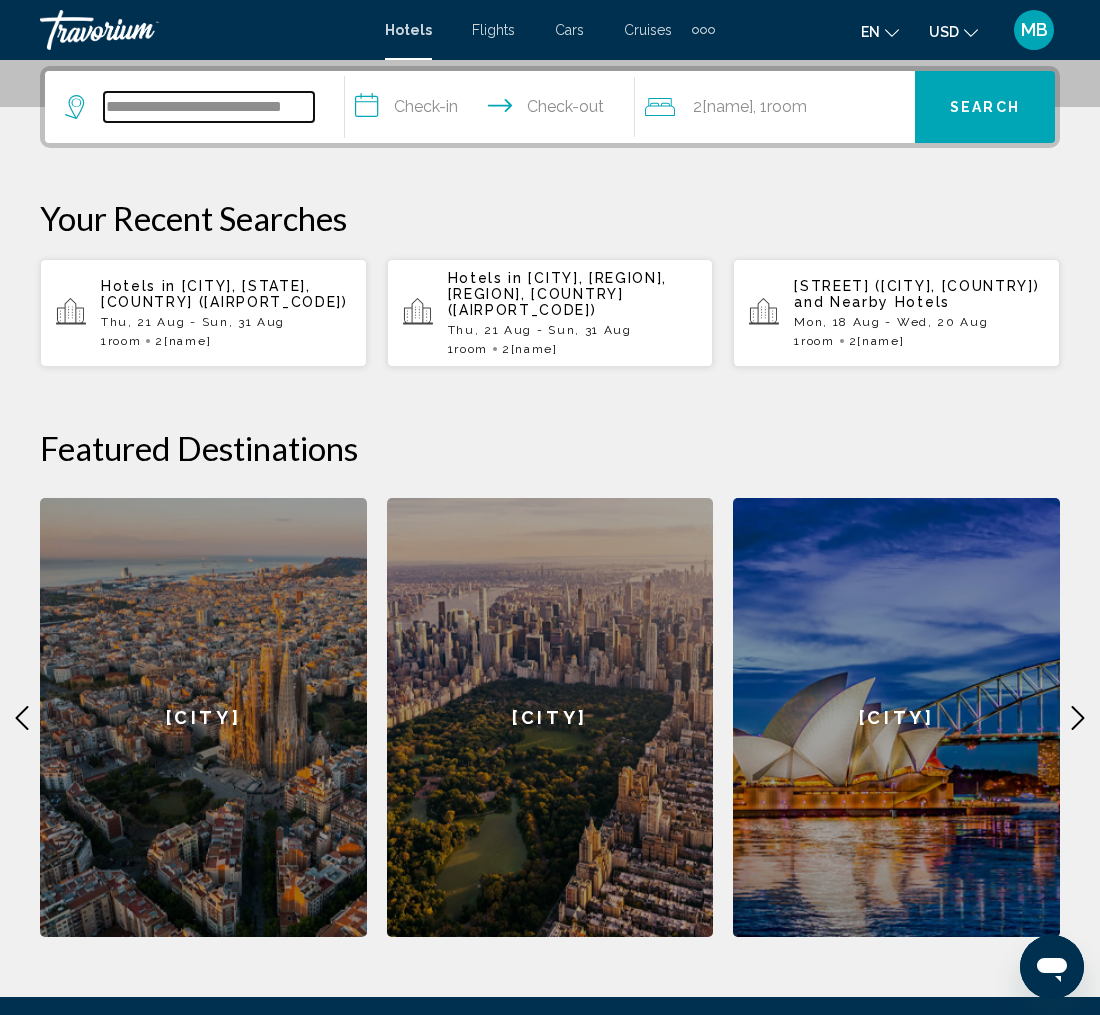 scroll, scrollTop: 494, scrollLeft: 0, axis: vertical 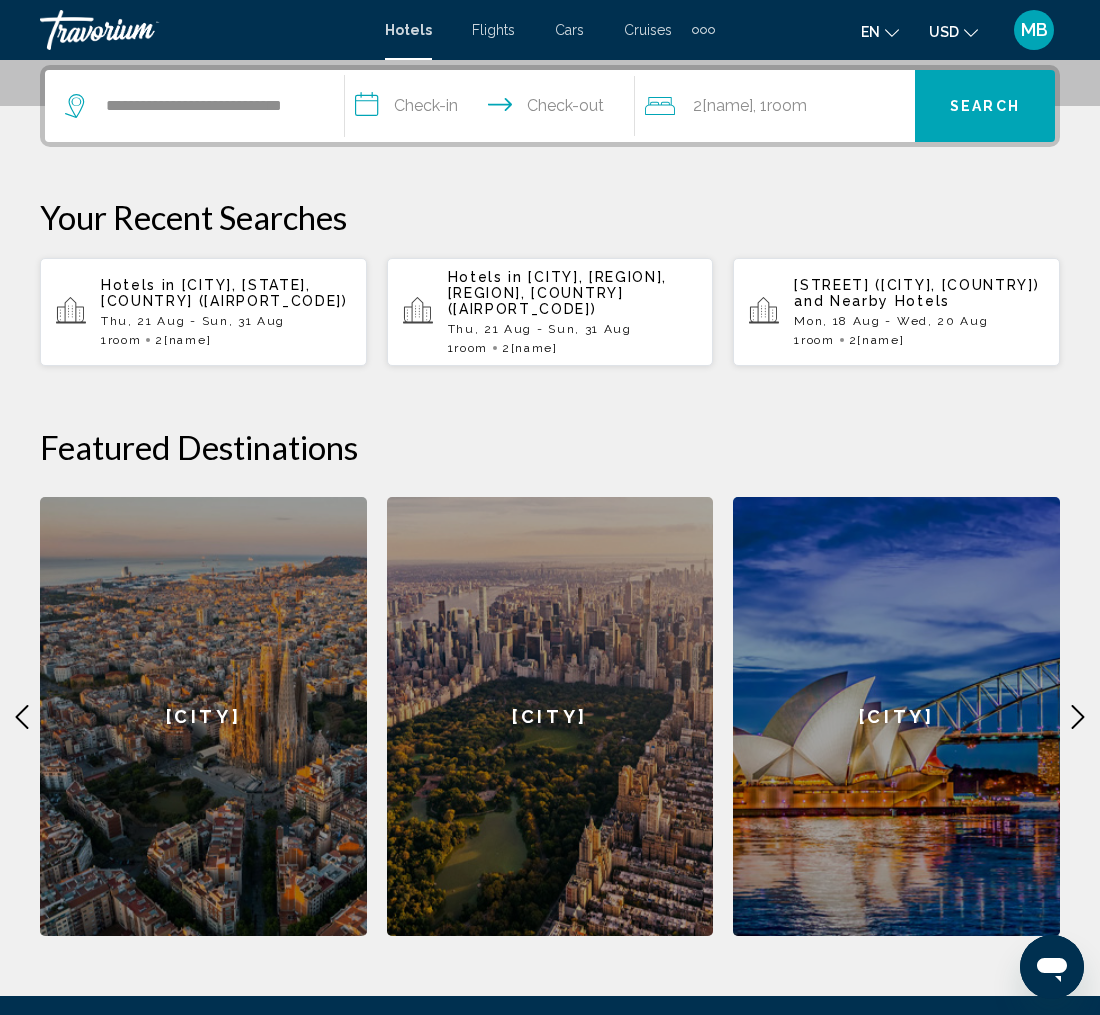 click on "**********" at bounding box center [494, 109] 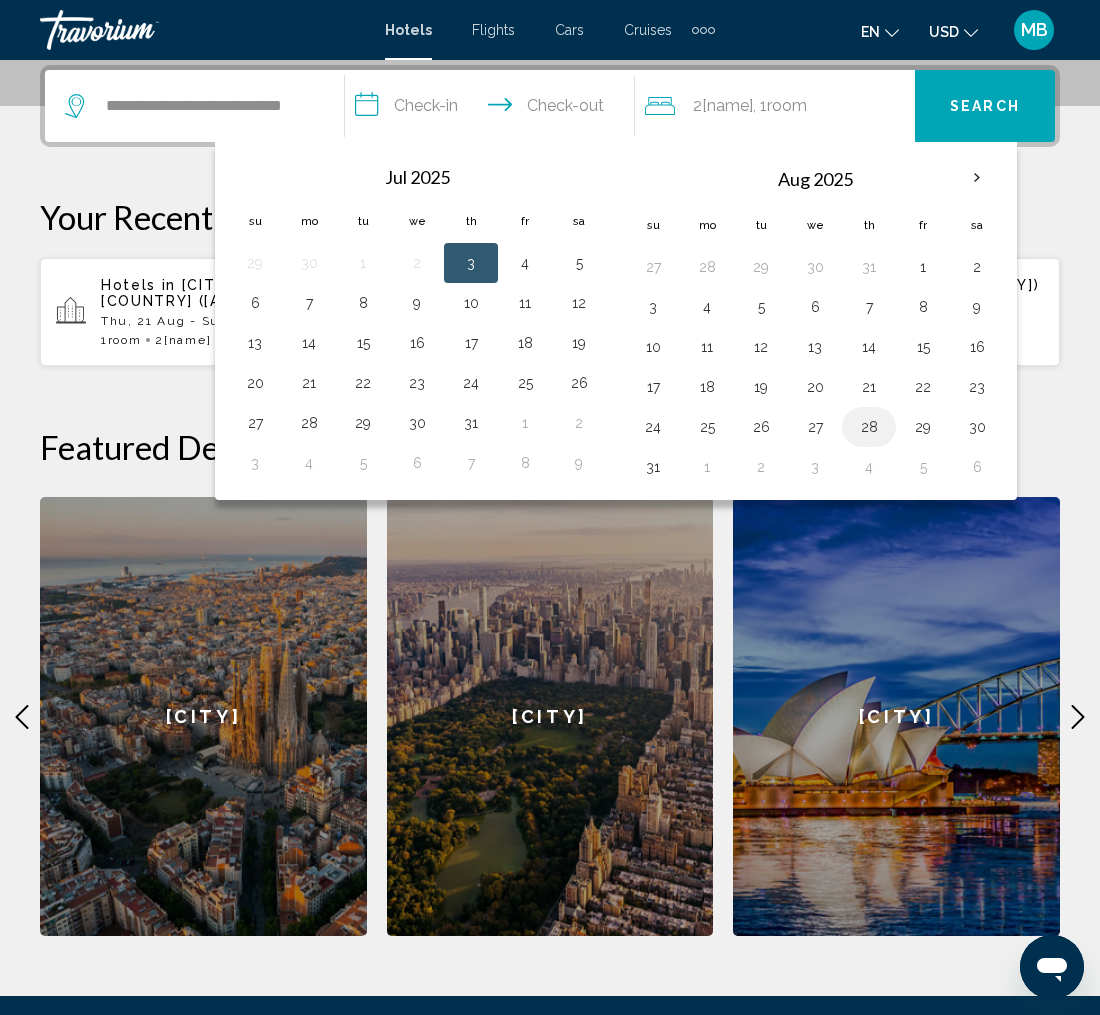 click on "28" at bounding box center (707, 267) 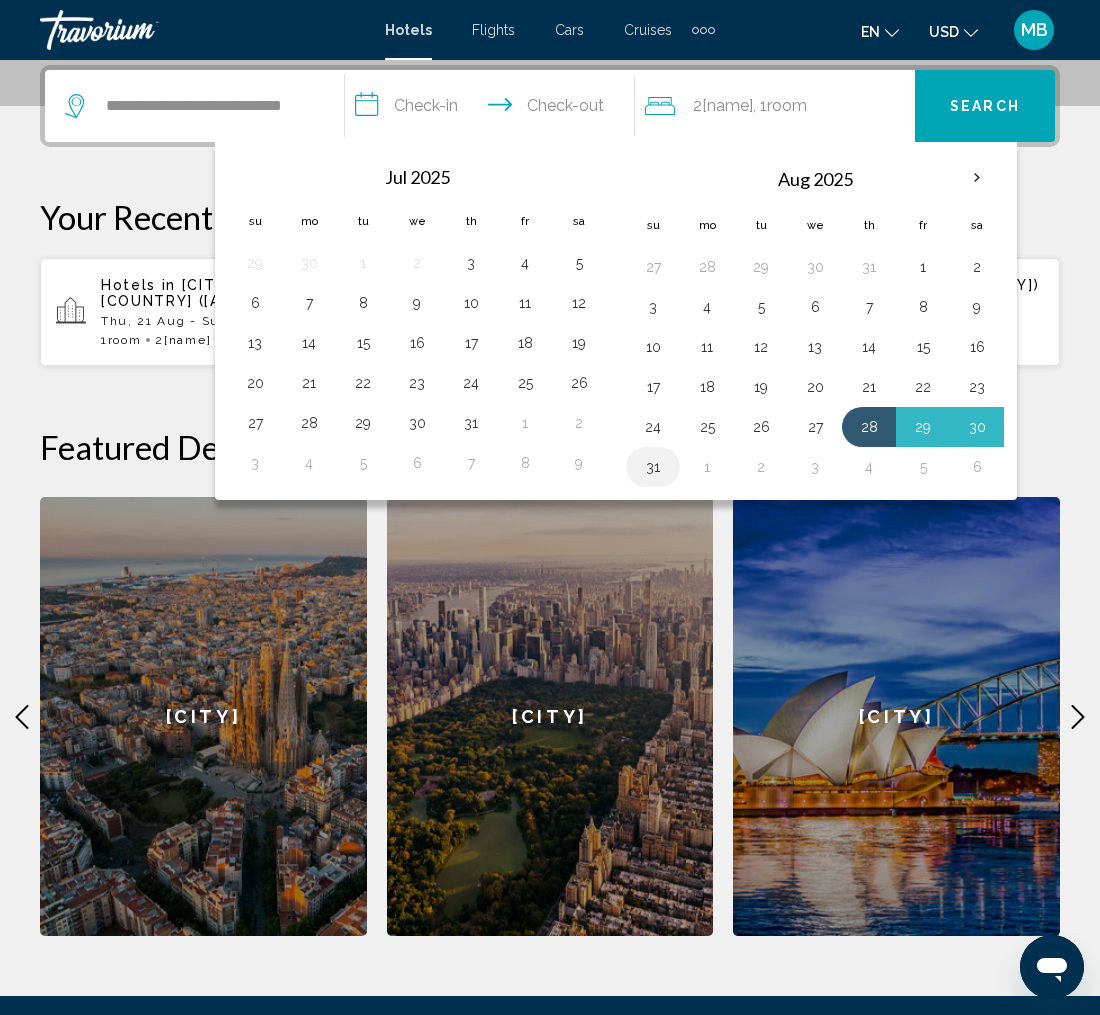 click on "31" at bounding box center [653, 467] 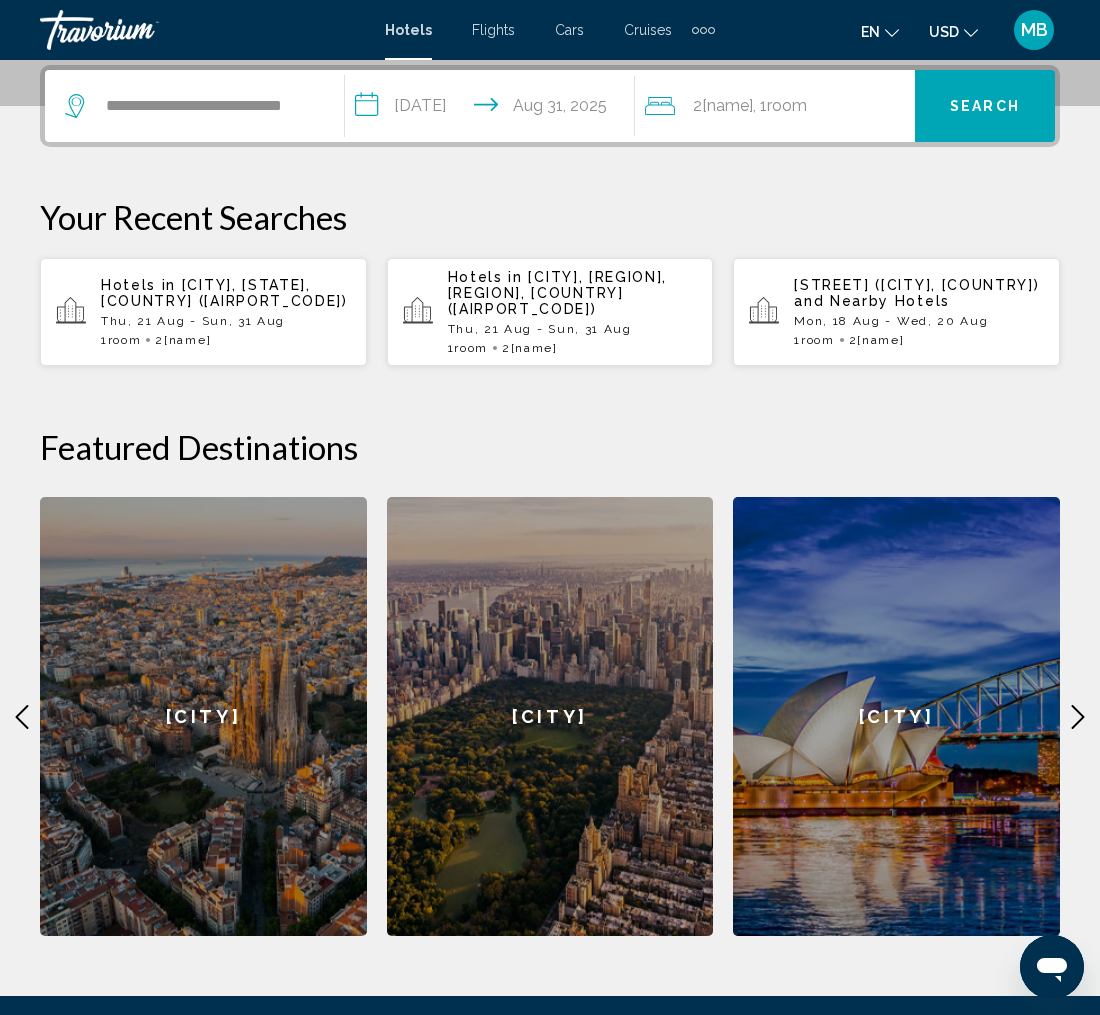 click on "Search" at bounding box center [985, 106] 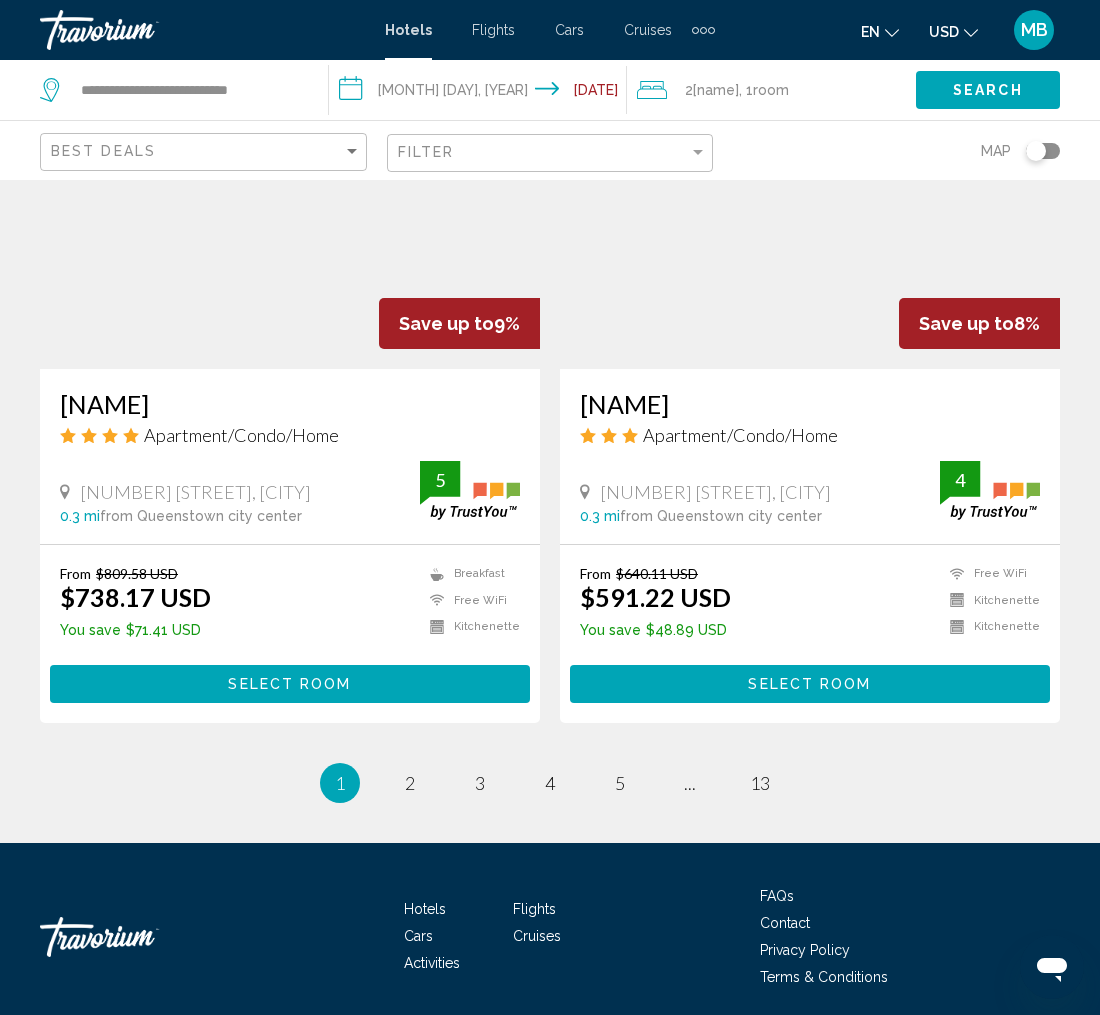 scroll, scrollTop: 3931, scrollLeft: 0, axis: vertical 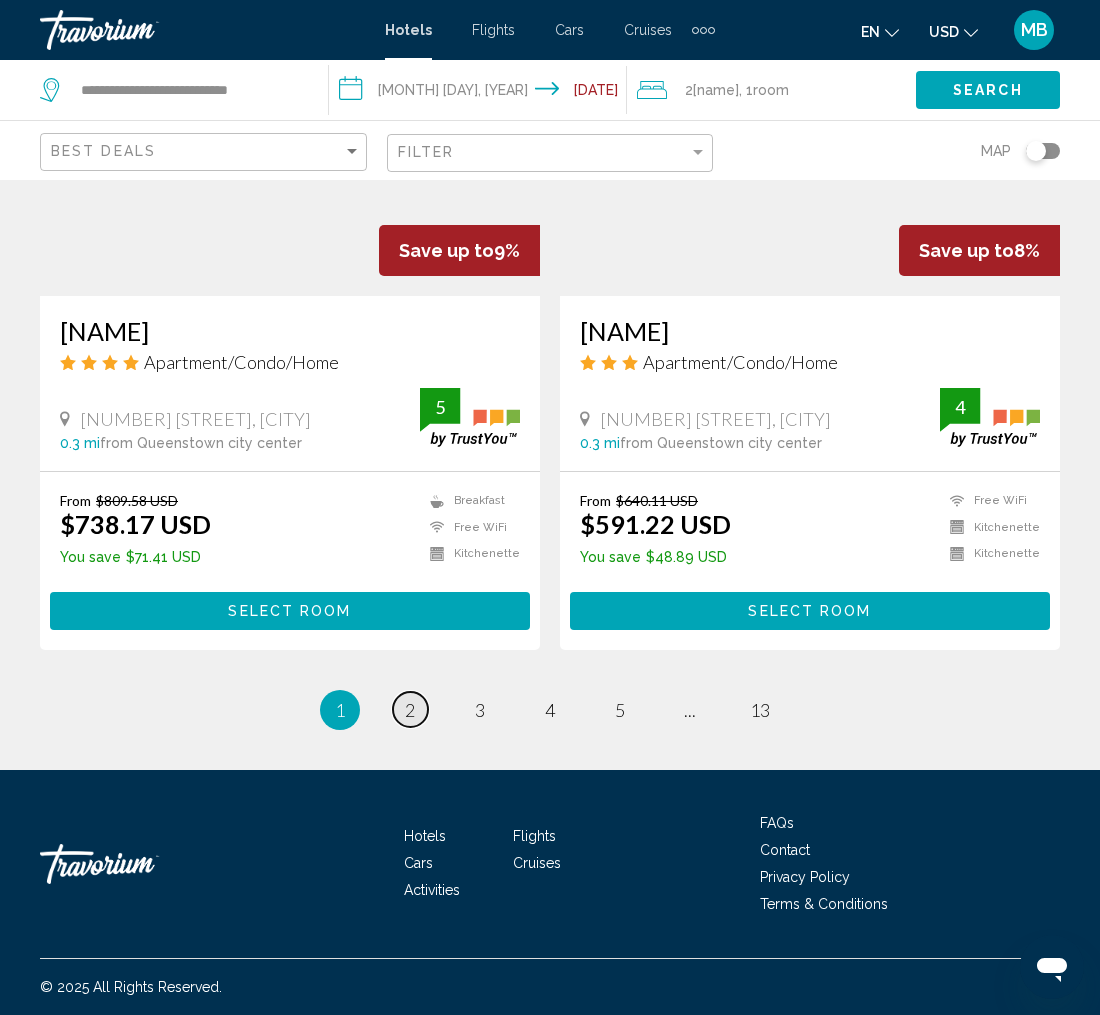 click on "2" at bounding box center (410, 710) 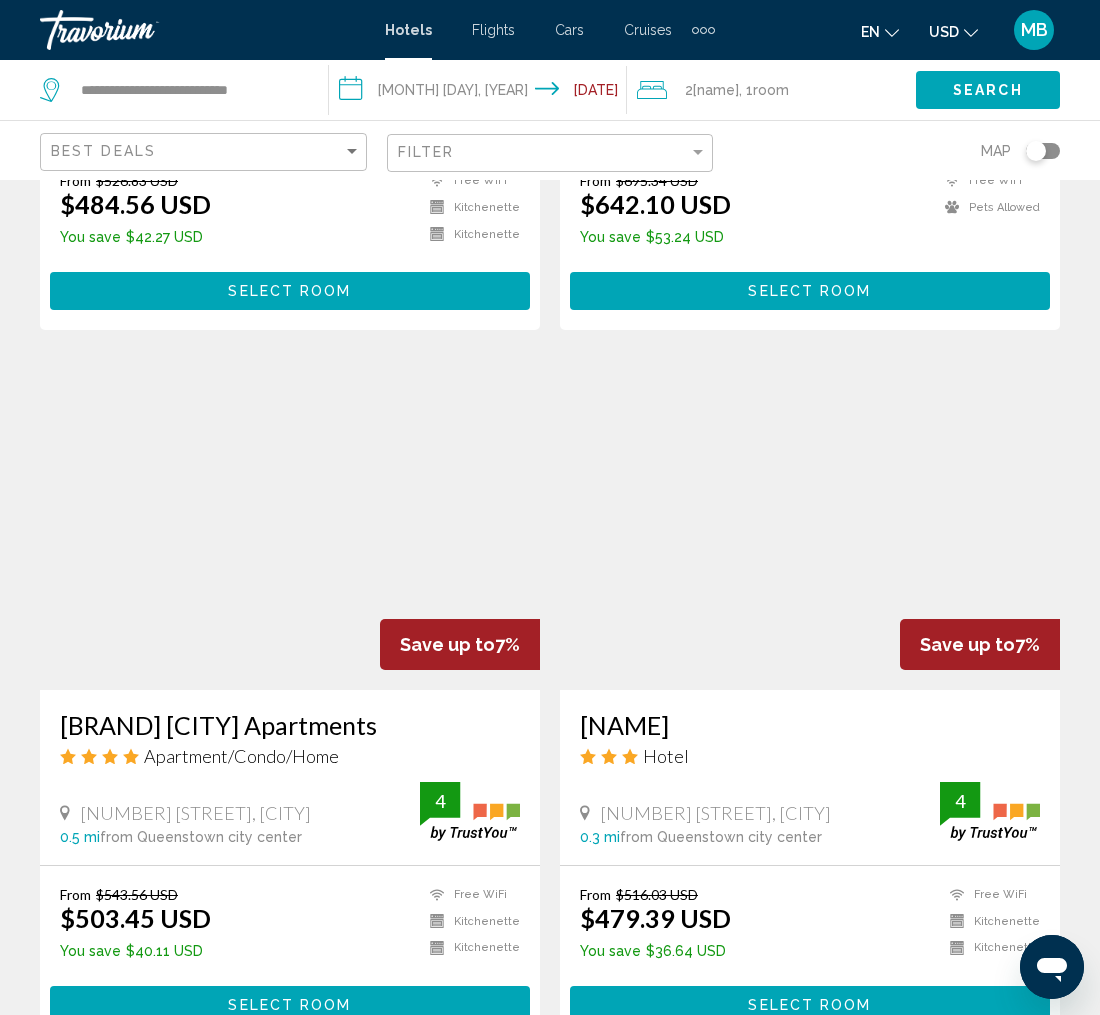 scroll, scrollTop: 599, scrollLeft: 0, axis: vertical 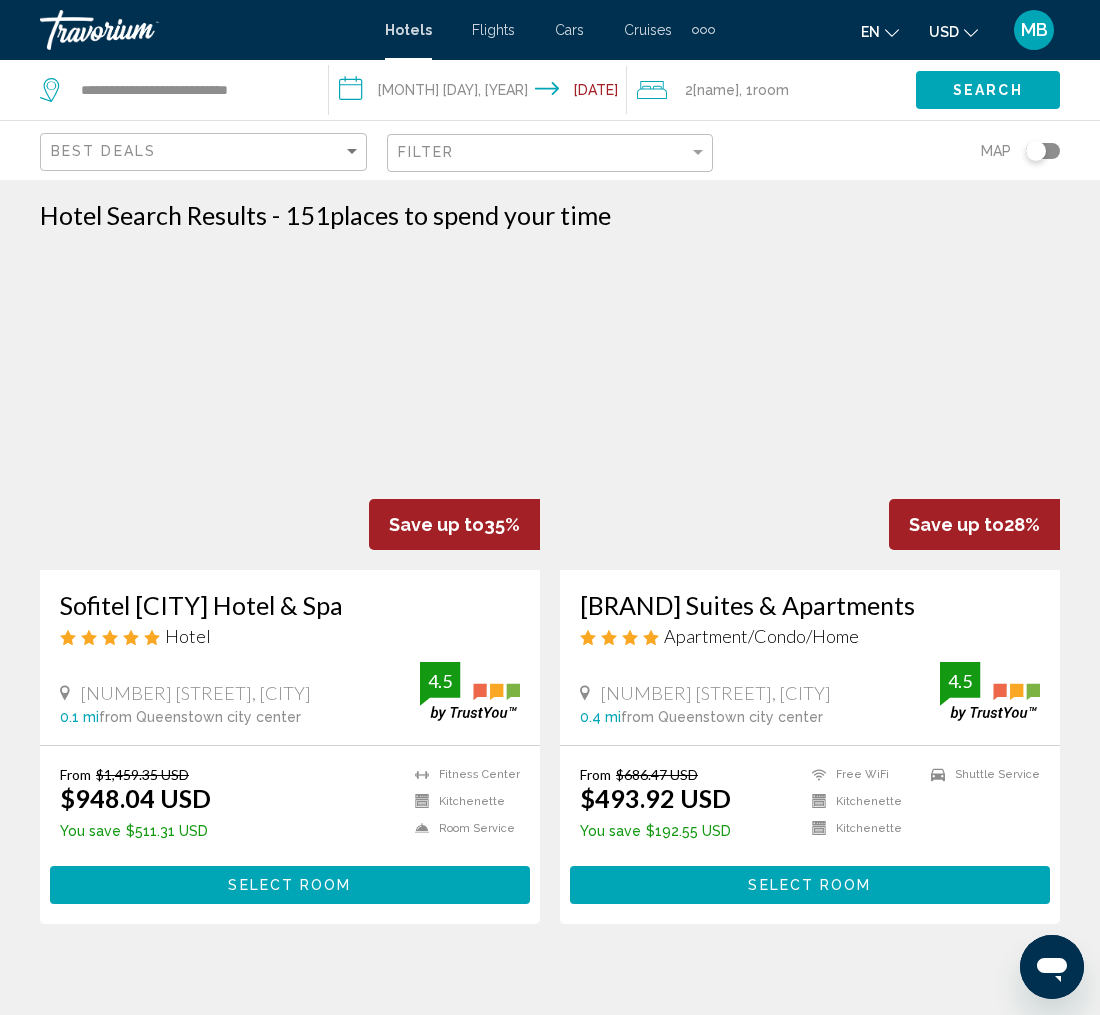 click at bounding box center (290, 410) 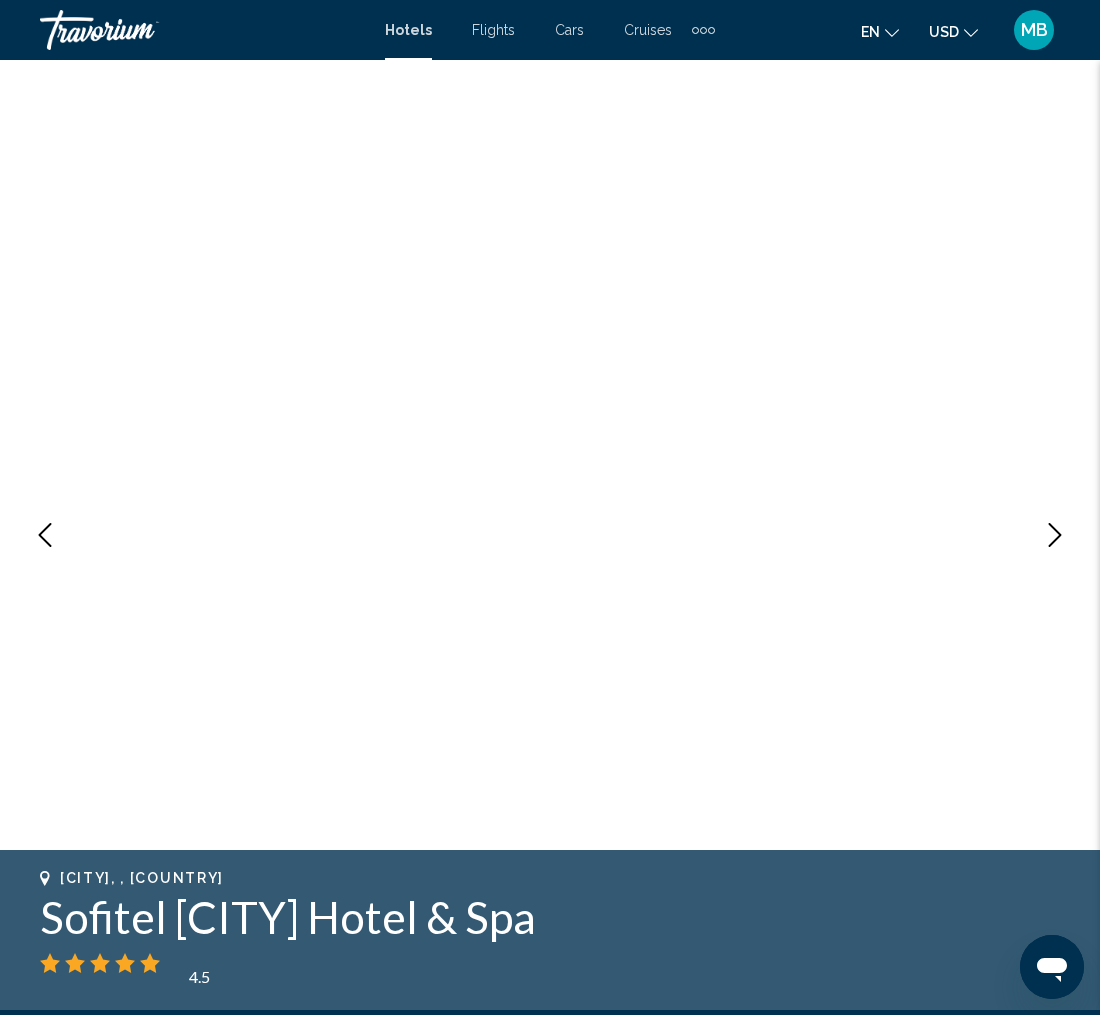scroll, scrollTop: 27, scrollLeft: 0, axis: vertical 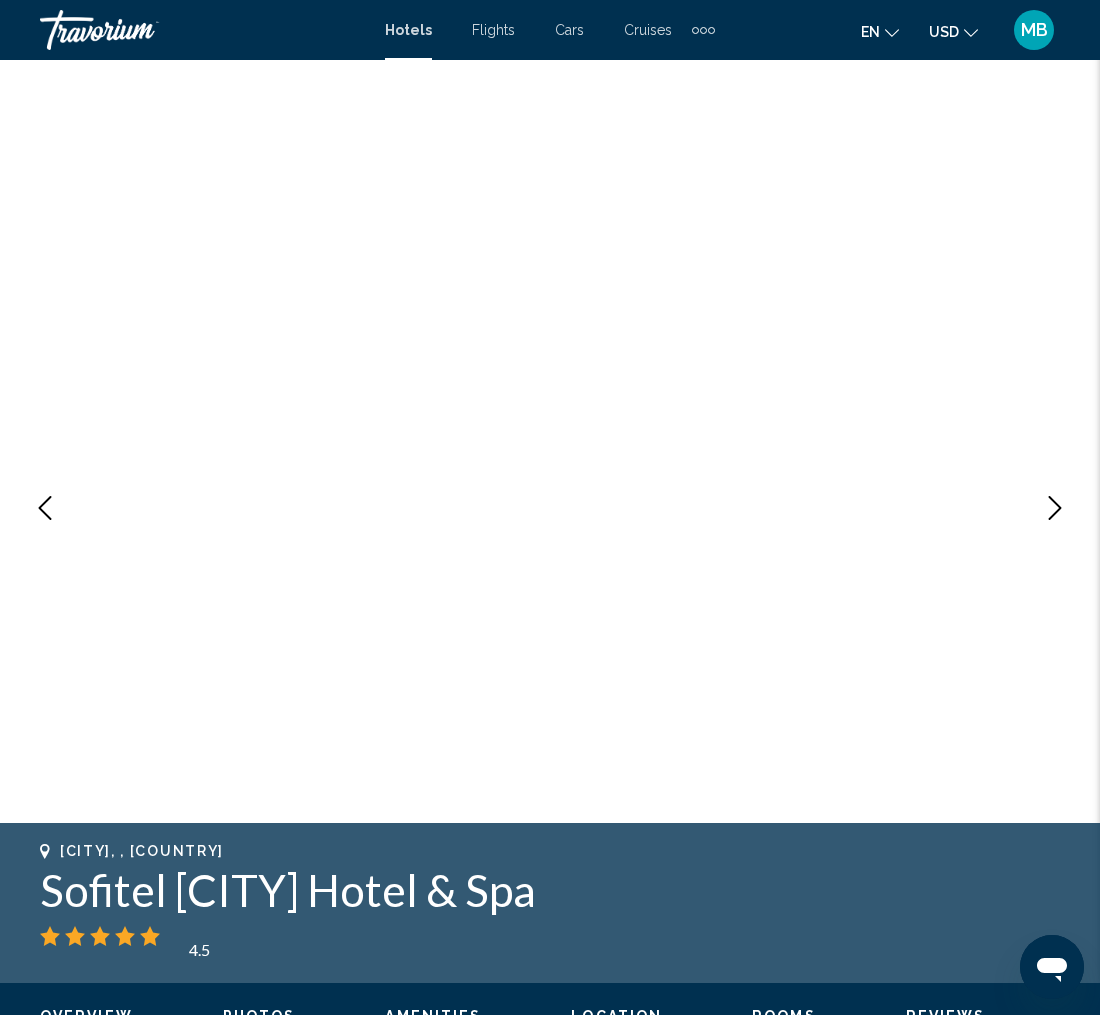click at bounding box center (1055, 508) 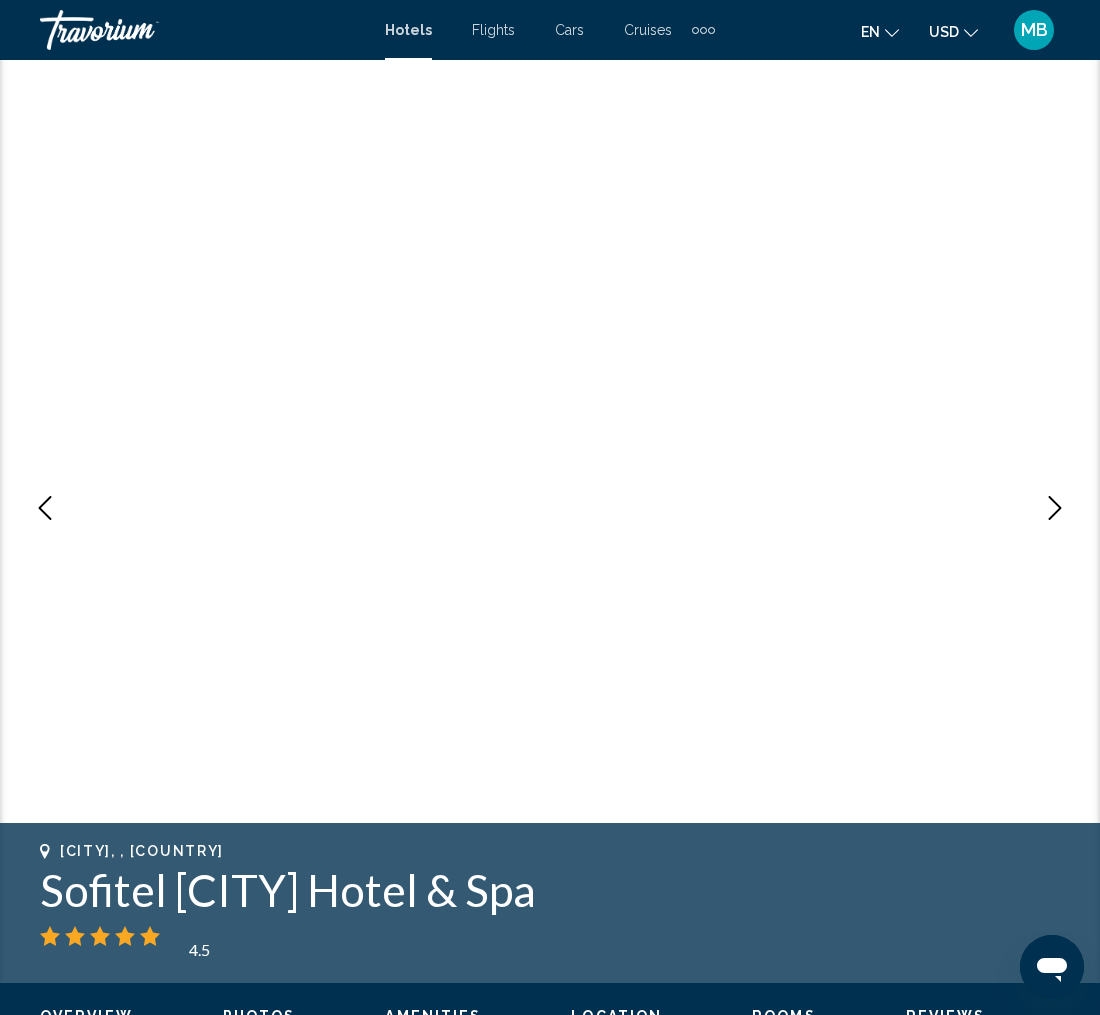 click at bounding box center (1055, 508) 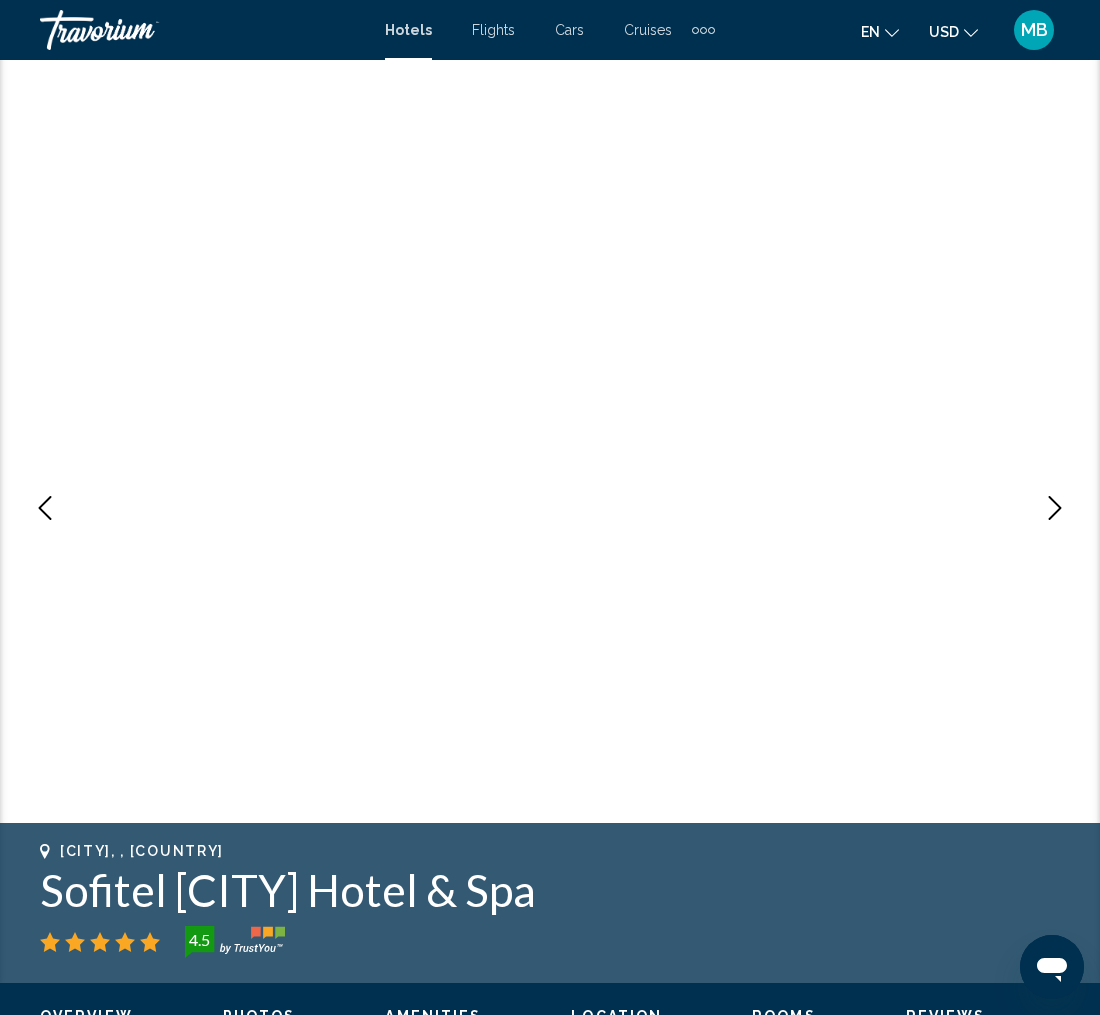 click at bounding box center [1055, 508] 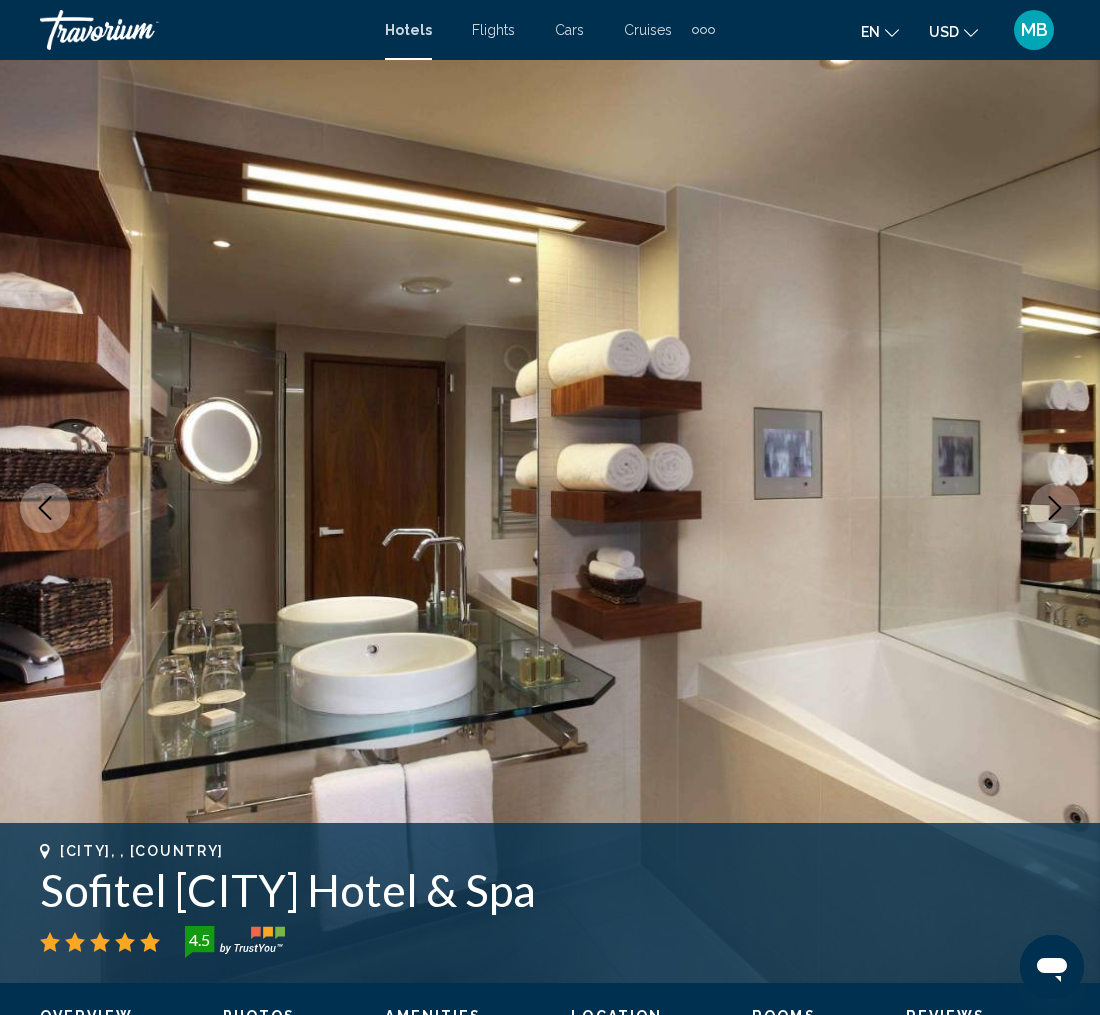 click at bounding box center [1055, 508] 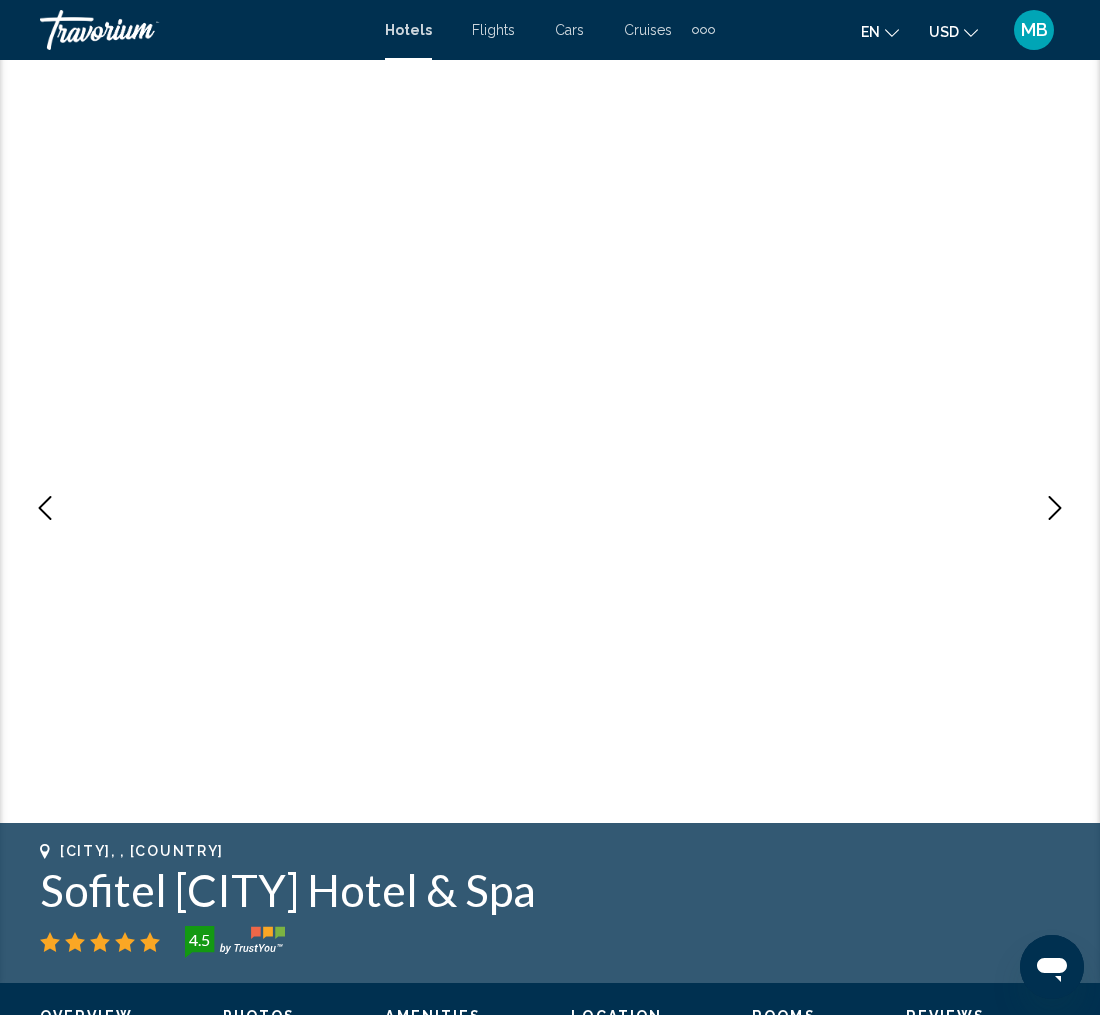 click at bounding box center (1055, 508) 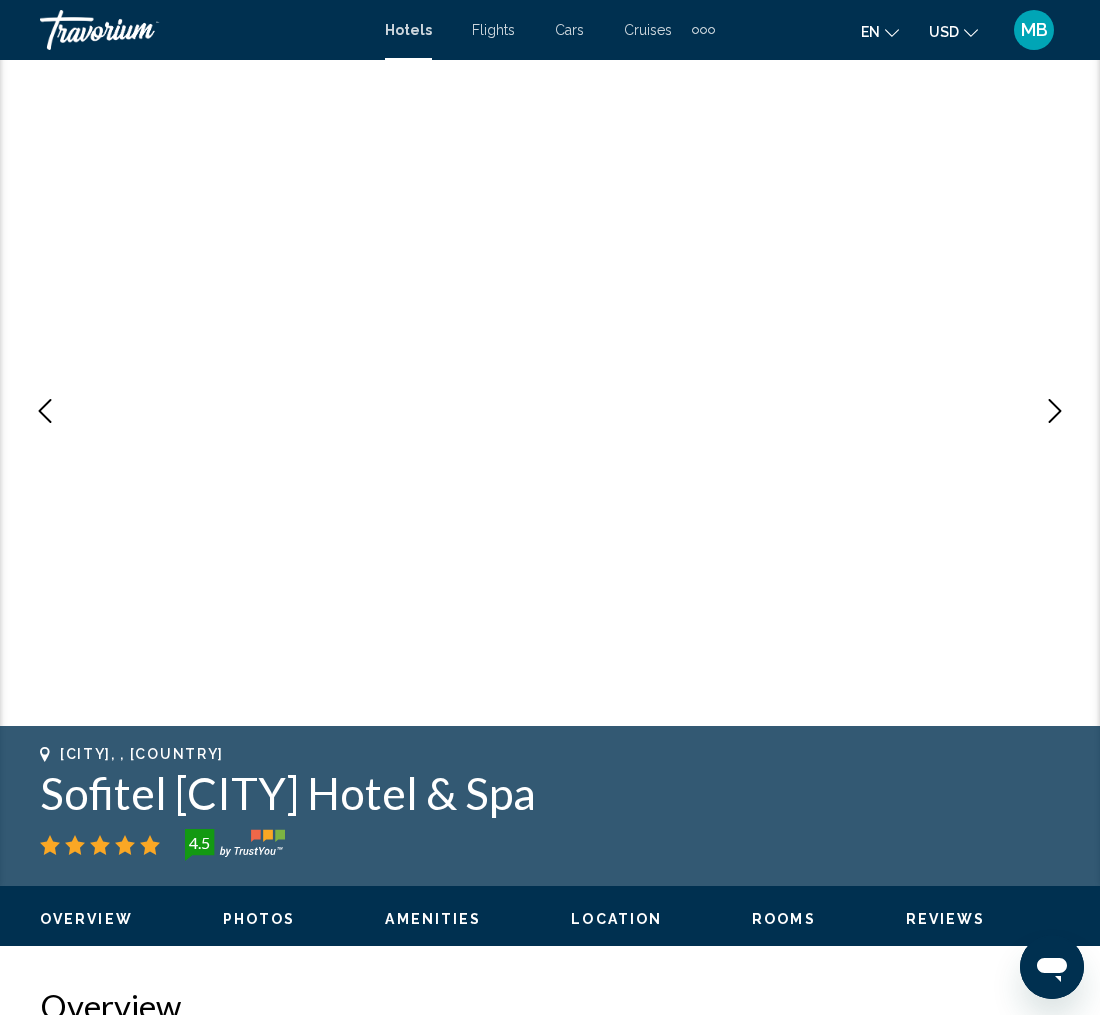 scroll, scrollTop: 0, scrollLeft: 0, axis: both 